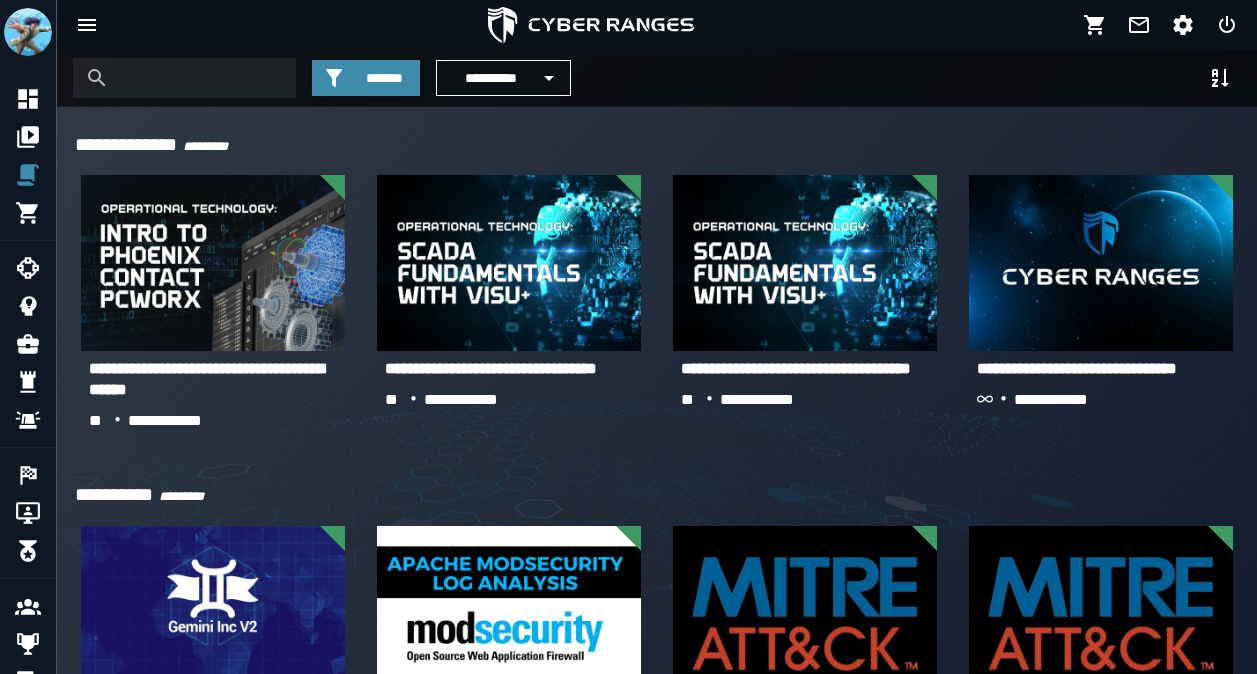 scroll, scrollTop: 2120, scrollLeft: 0, axis: vertical 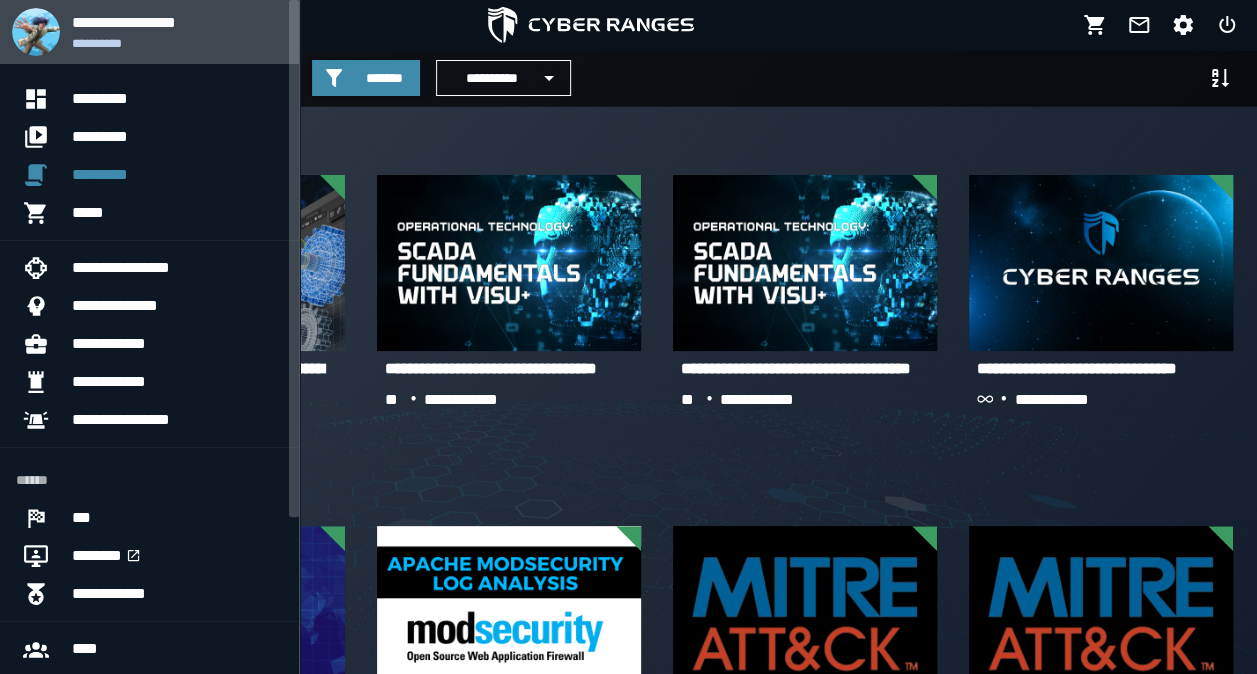 click on "**********" at bounding box center [177, 43] 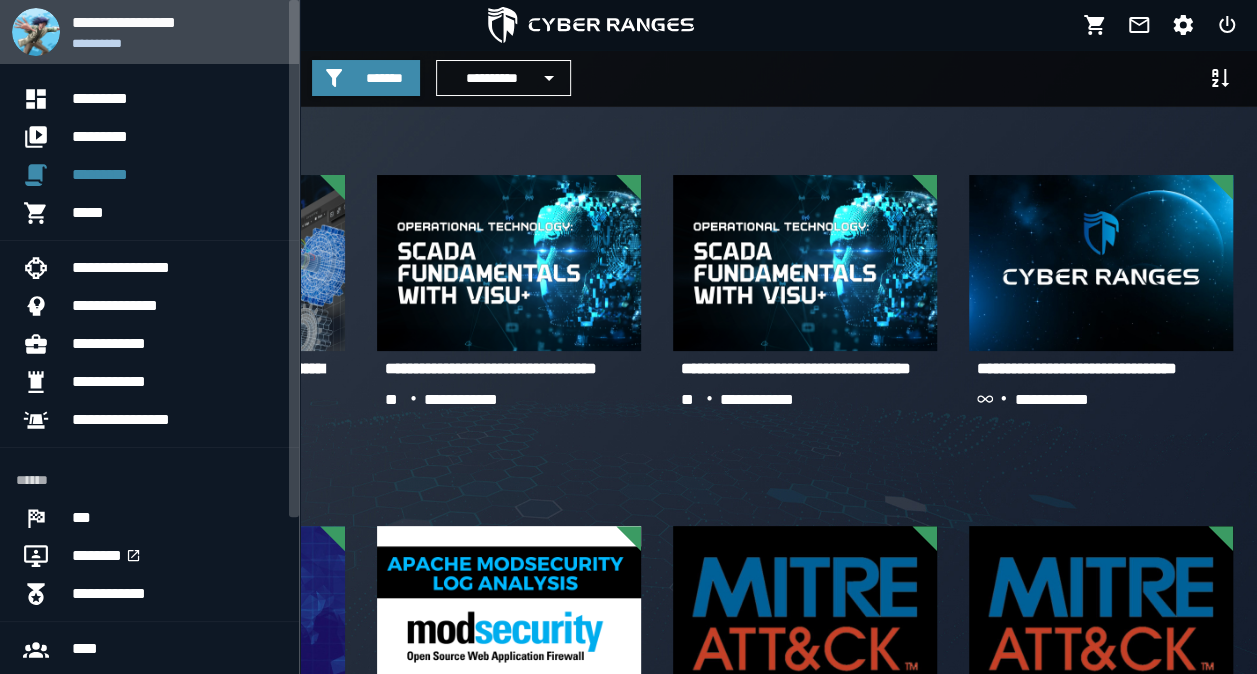 click on "**********" at bounding box center [177, 43] 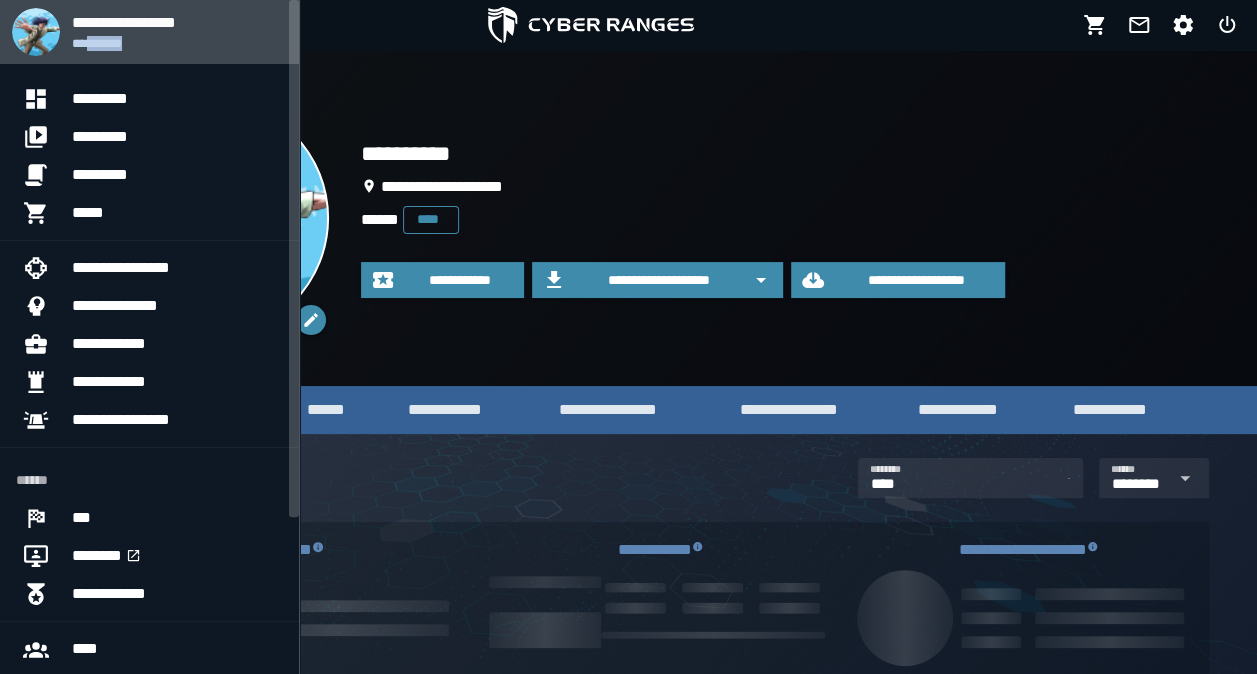 click on "**********" at bounding box center [177, 43] 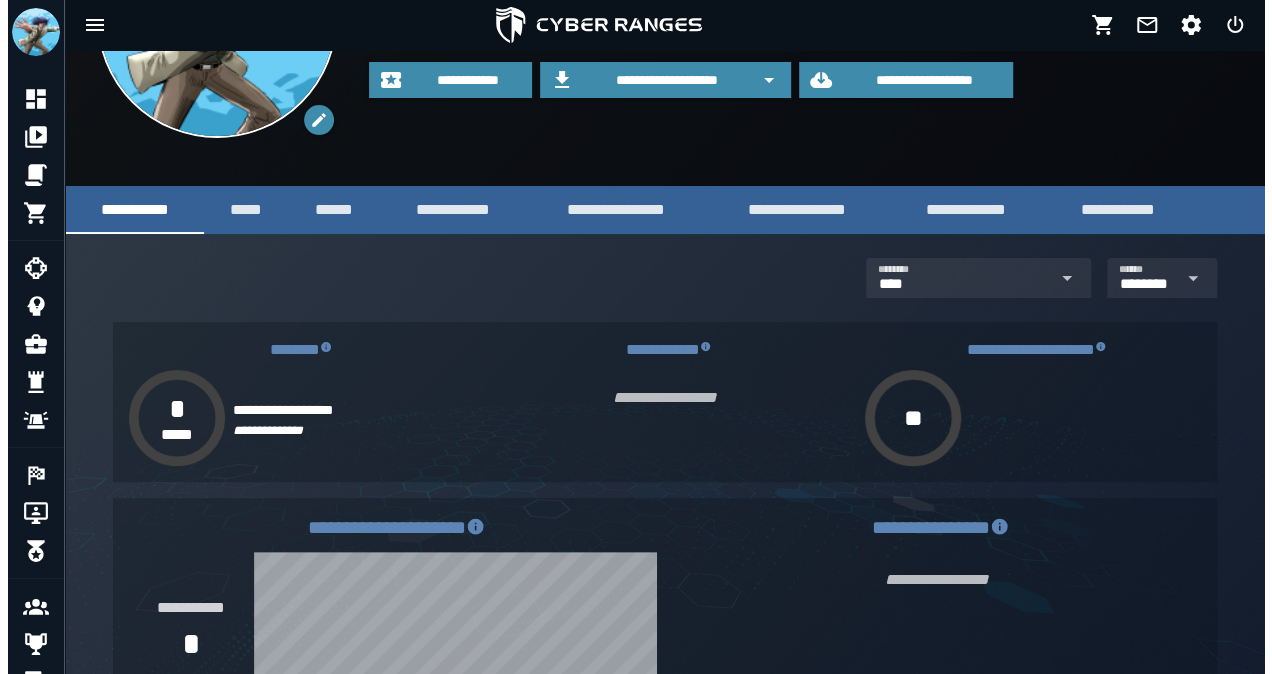 scroll, scrollTop: 0, scrollLeft: 0, axis: both 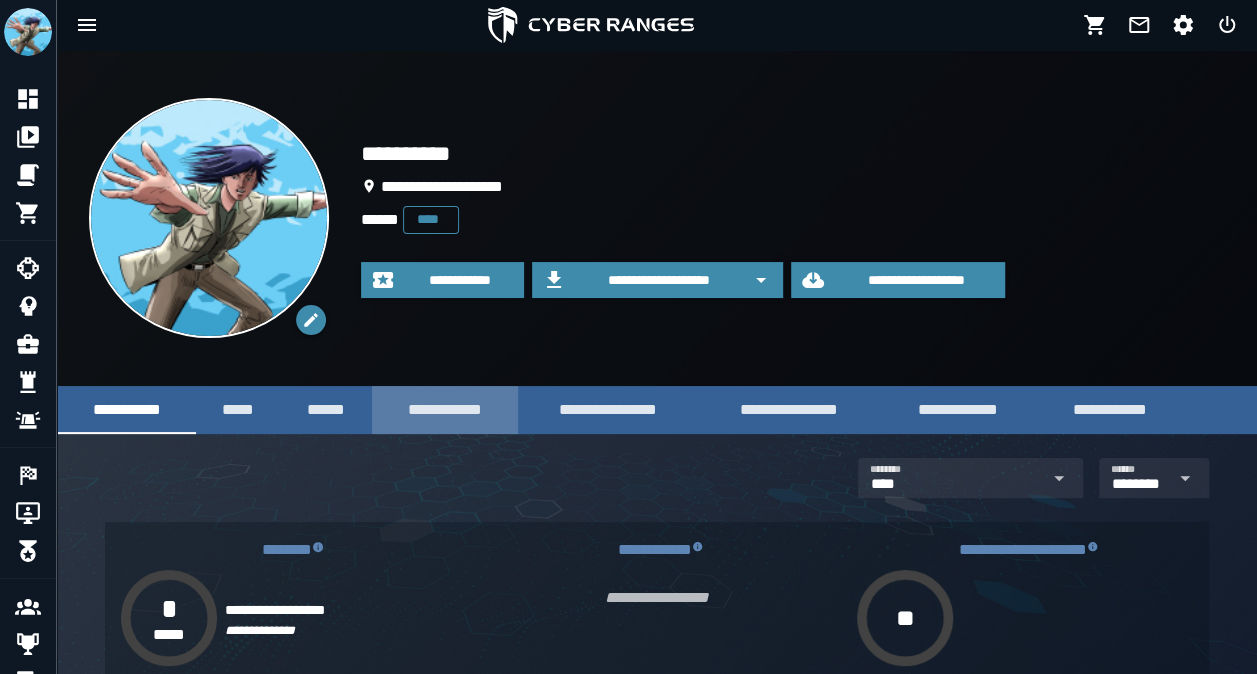 click on "**********" at bounding box center [445, 409] 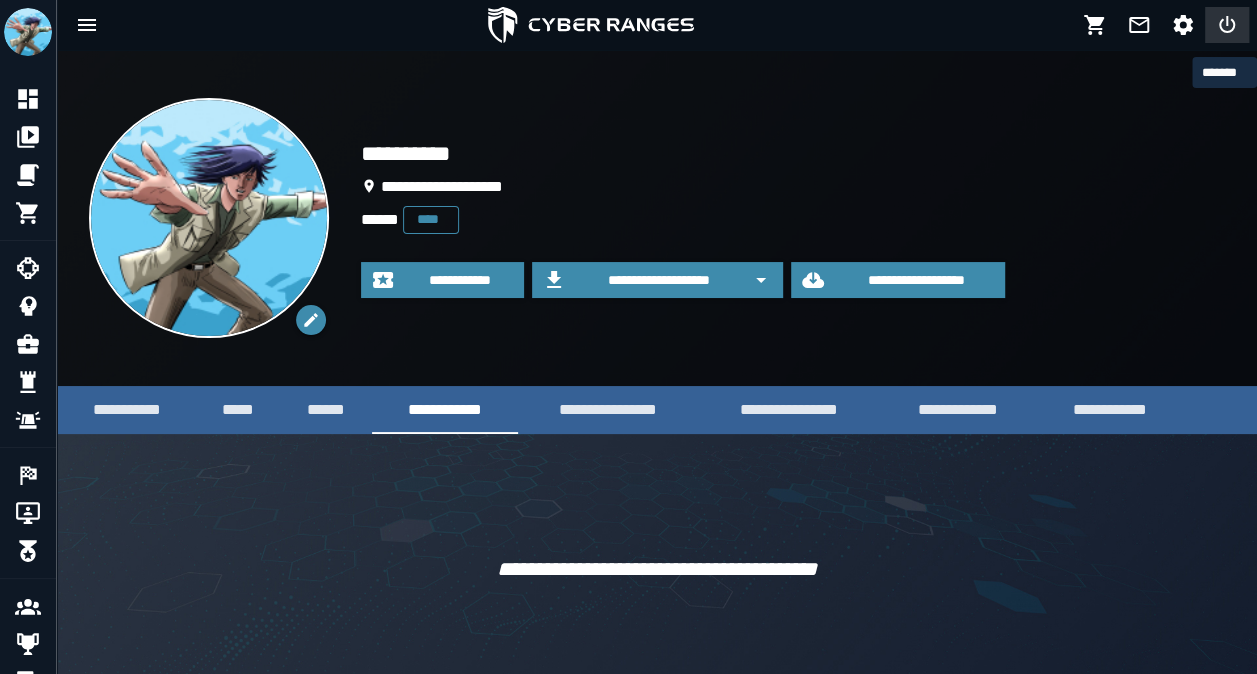 click 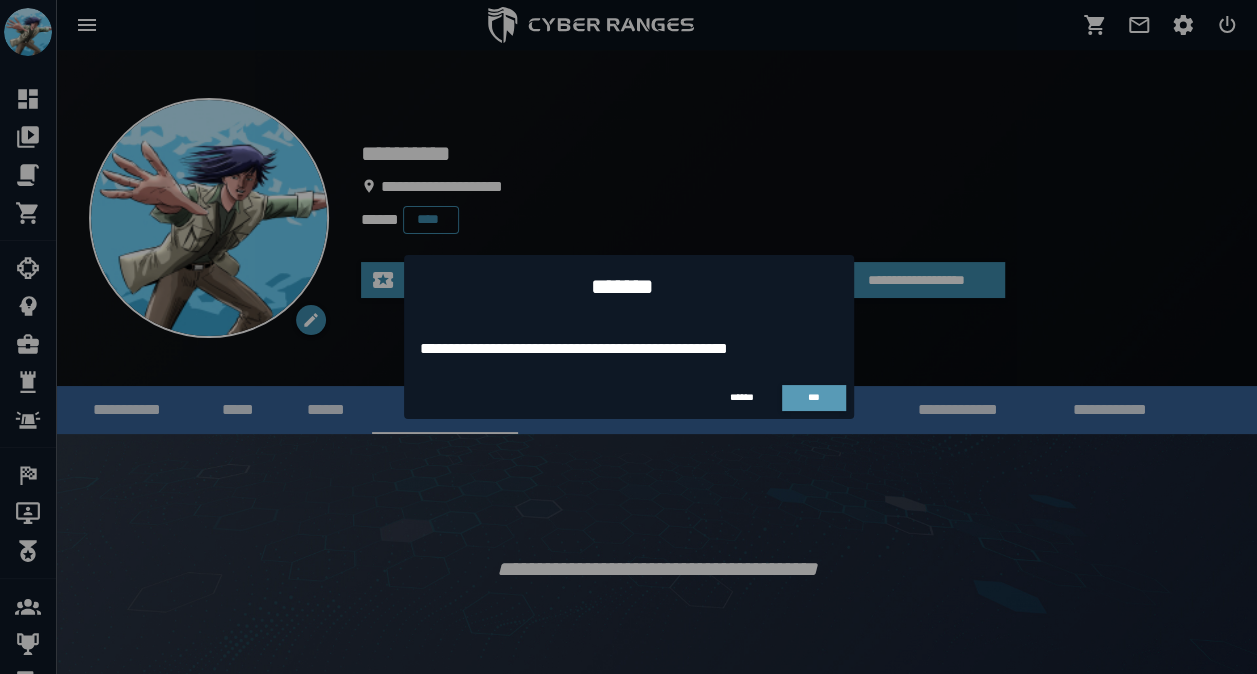 click on "***" at bounding box center (814, 397) 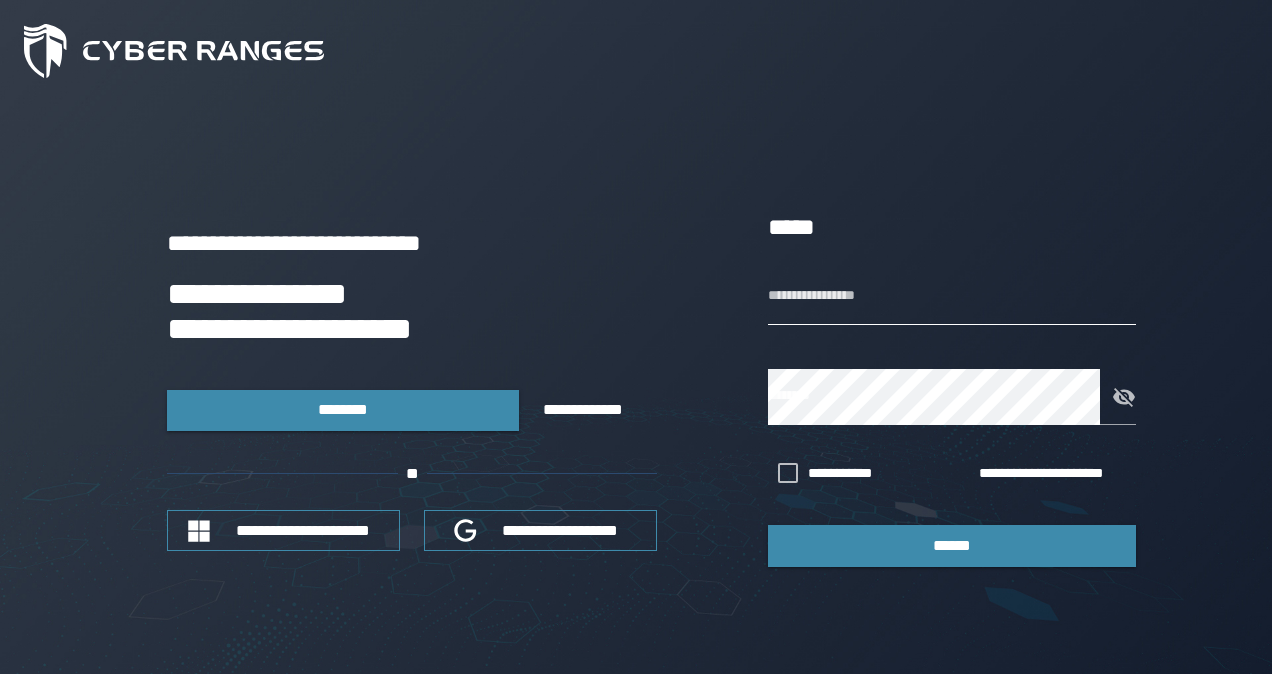 type on "**********" 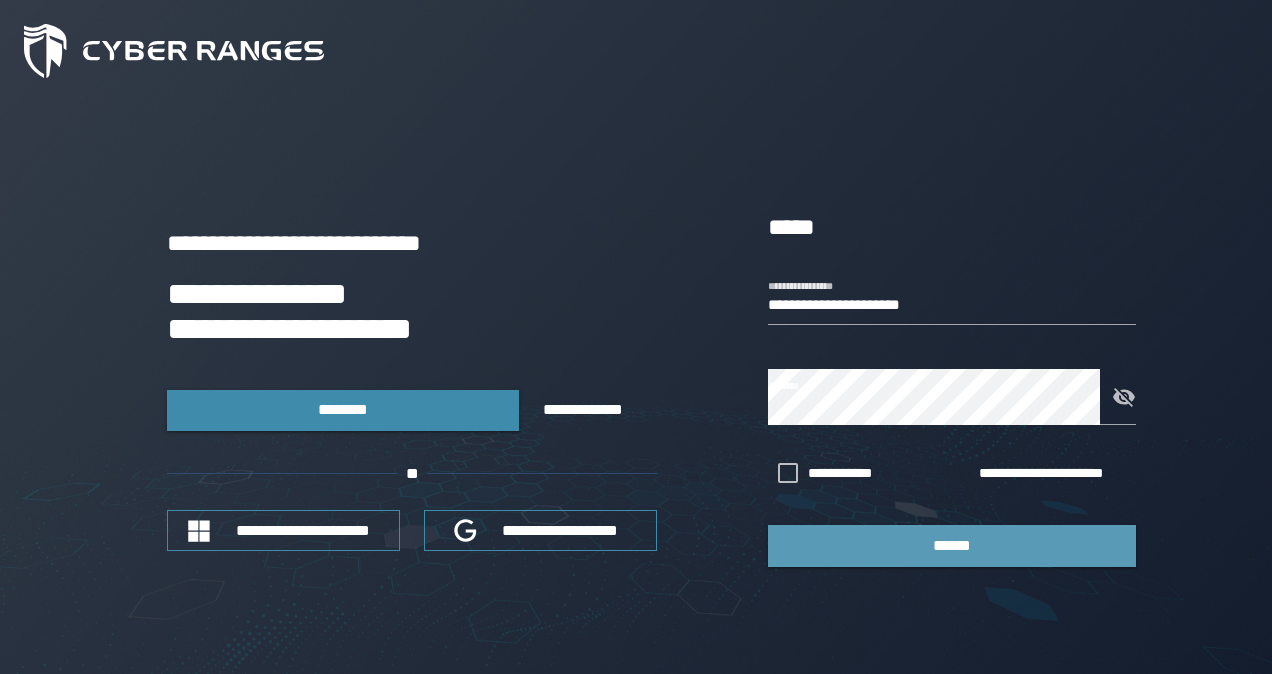 click on "******" at bounding box center [952, 545] 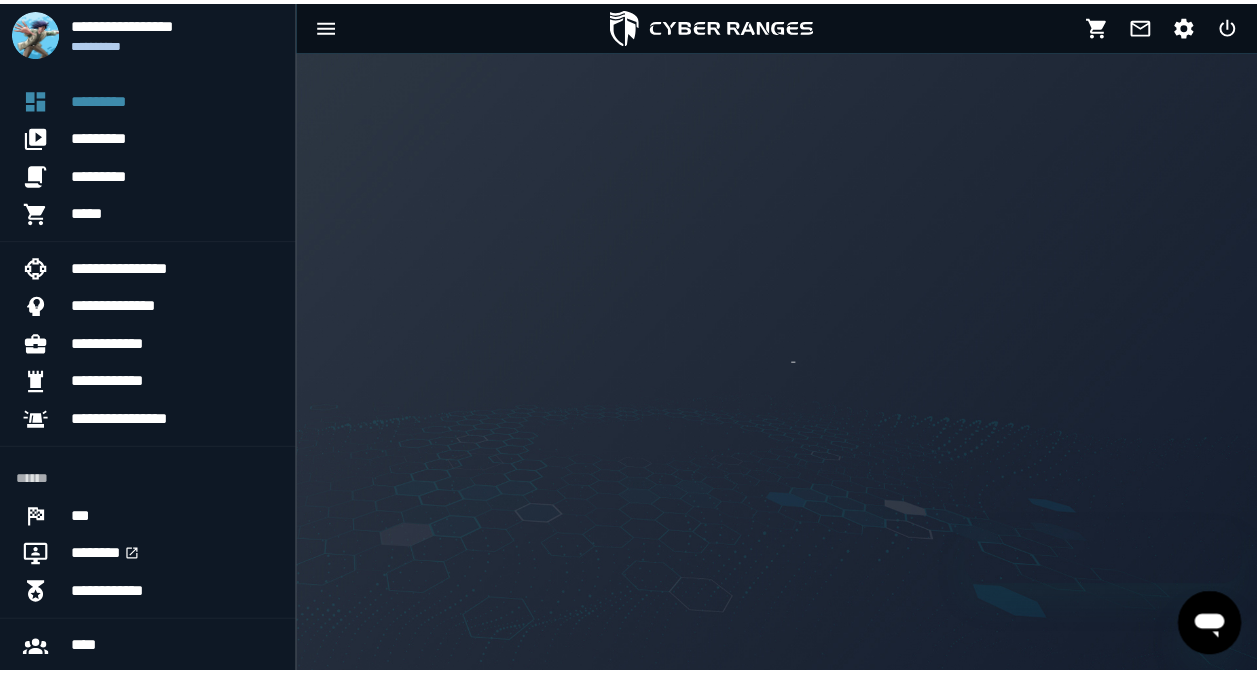 scroll, scrollTop: 0, scrollLeft: 0, axis: both 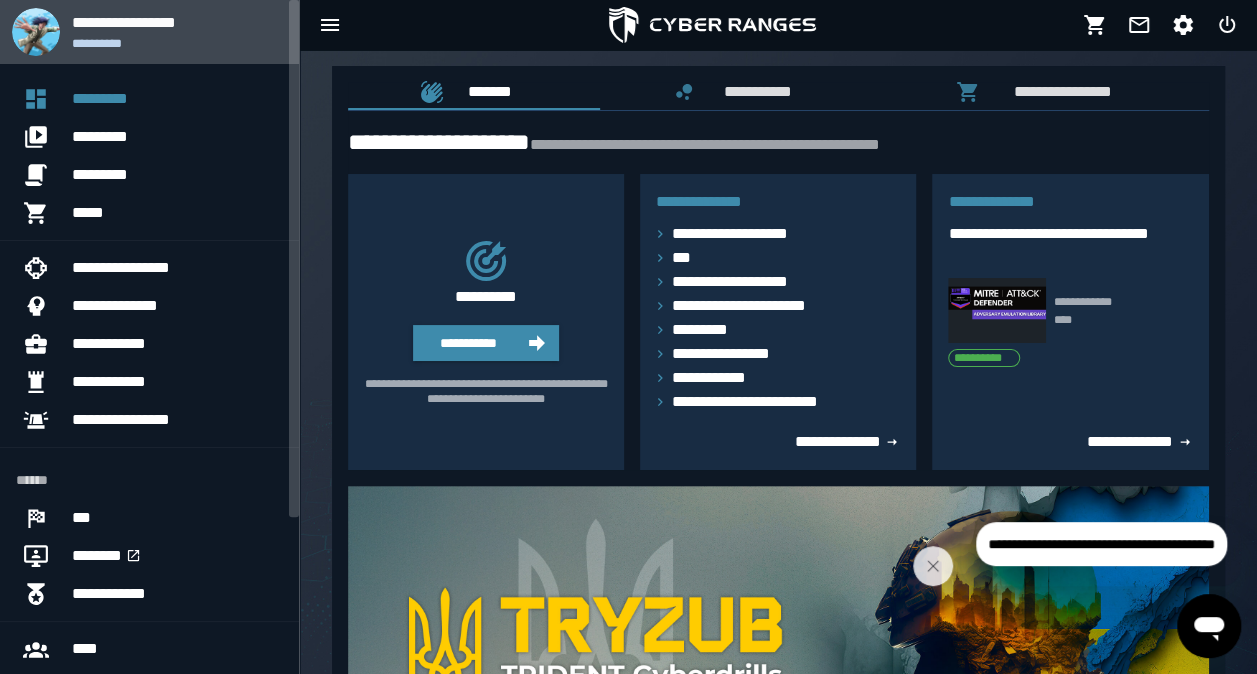 click on "**********" at bounding box center (177, 32) 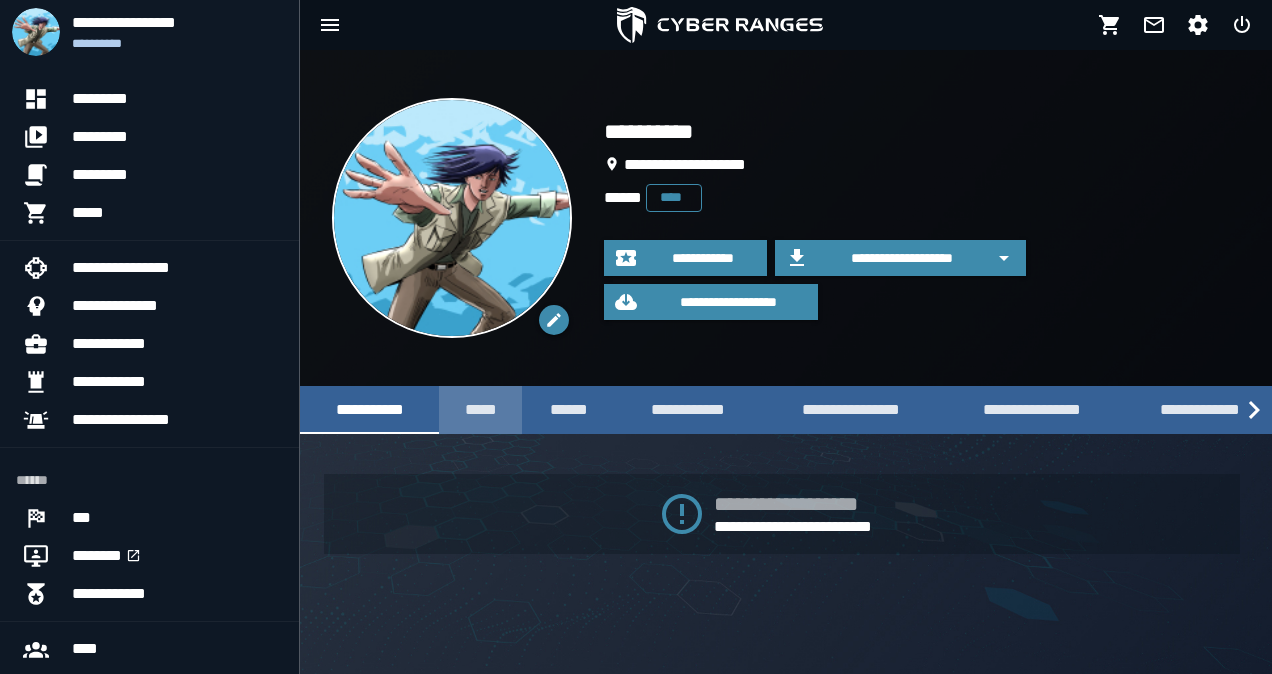 click on "*****" at bounding box center [480, 409] 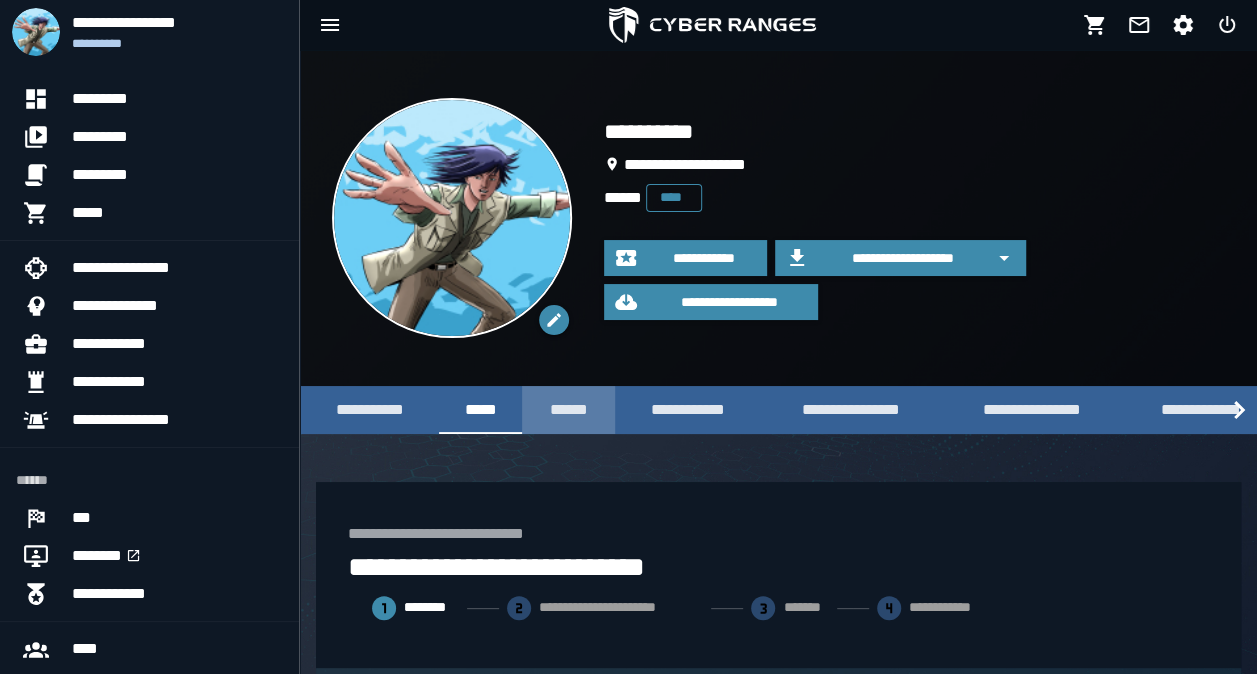 click on "******" at bounding box center [568, 409] 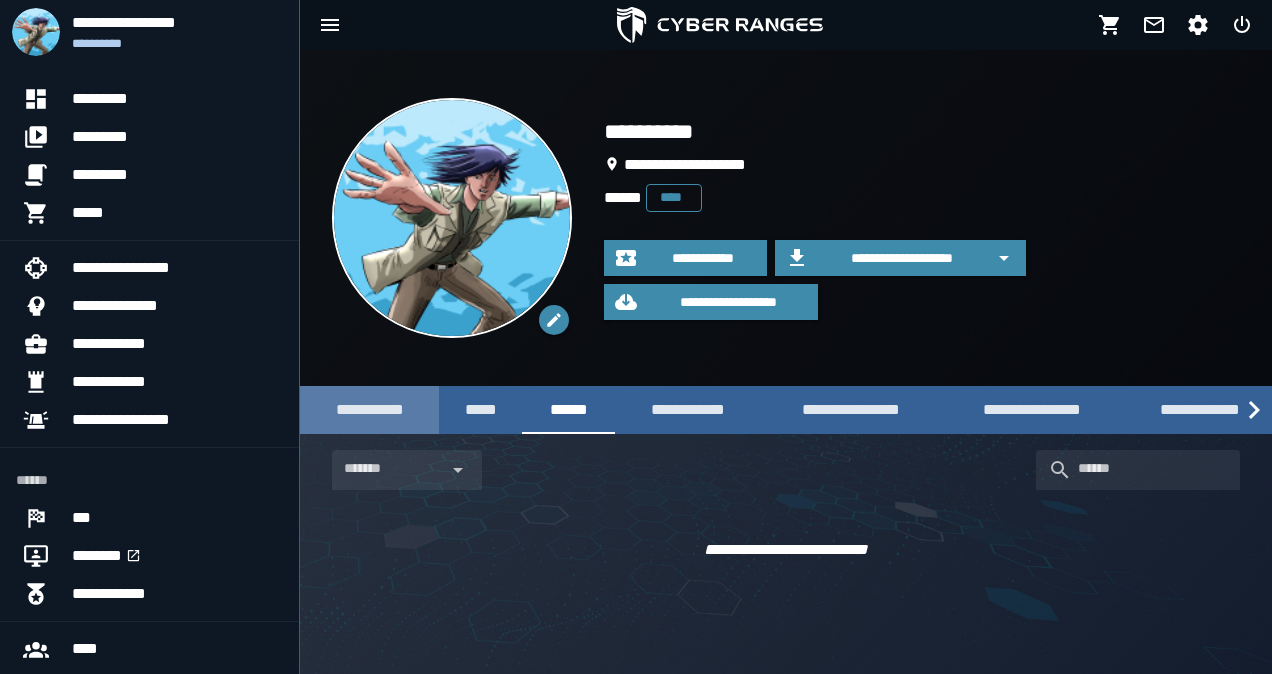 click on "**********" at bounding box center (369, 409) 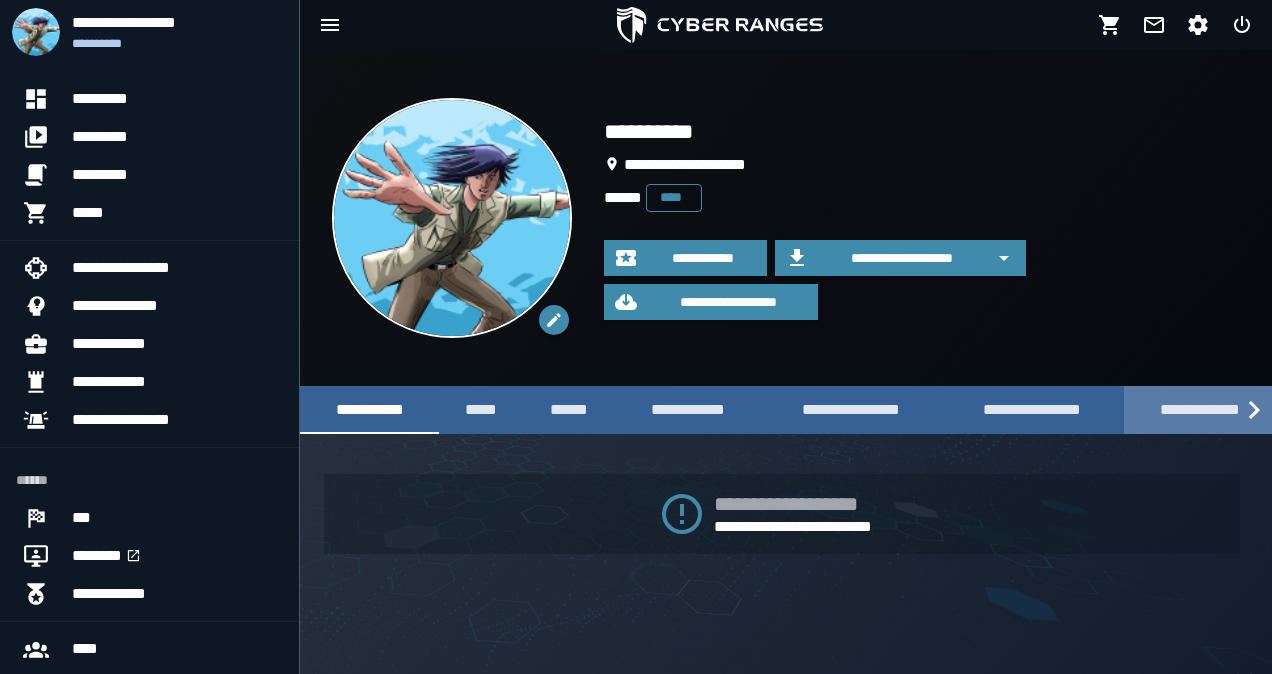 click on "**********" at bounding box center (1200, 409) 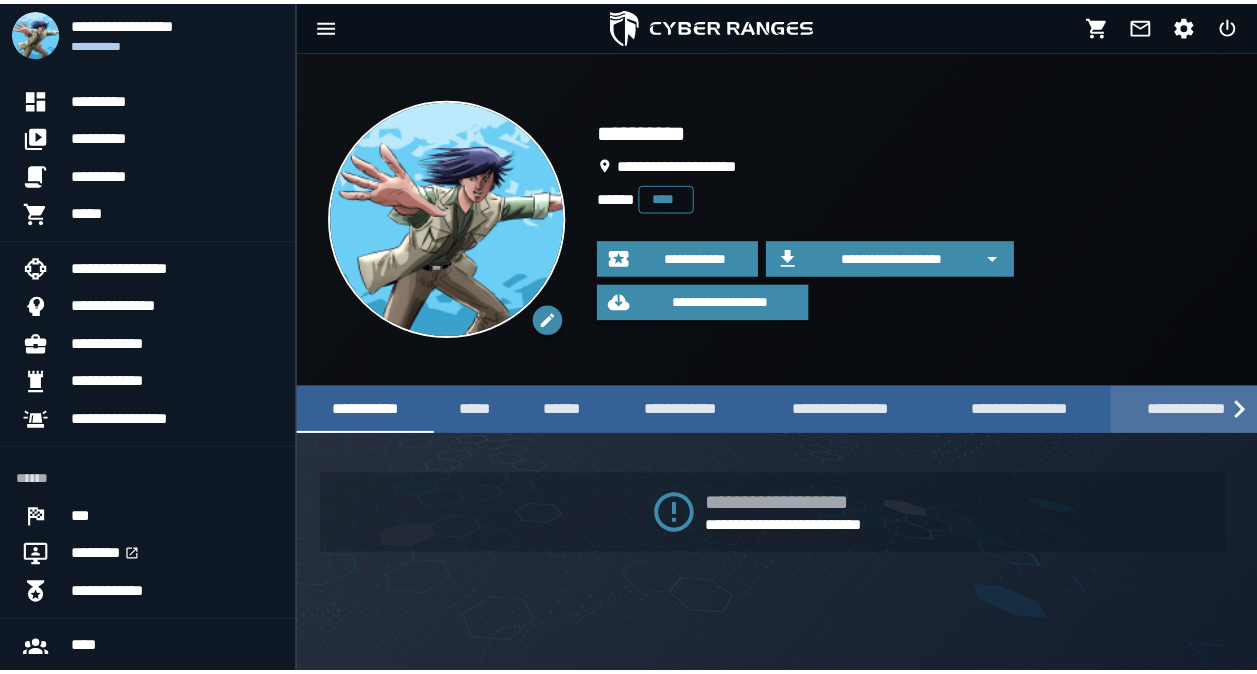 scroll, scrollTop: 0, scrollLeft: 6, axis: horizontal 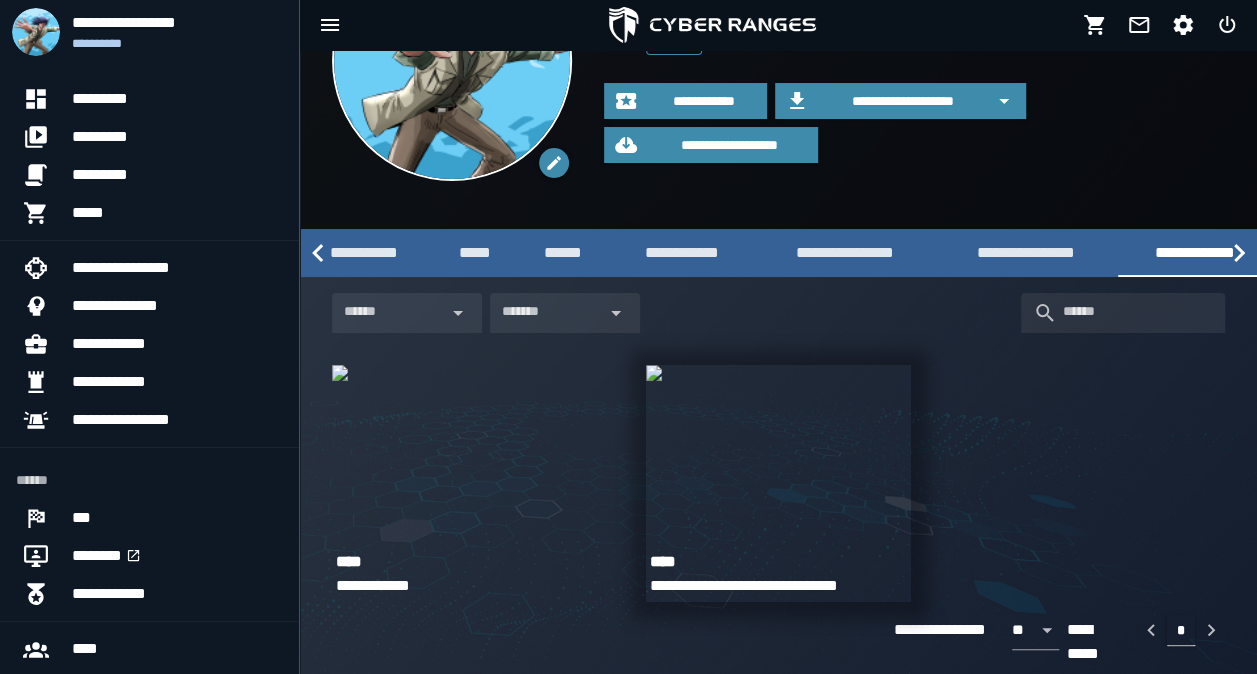 click at bounding box center [654, 373] 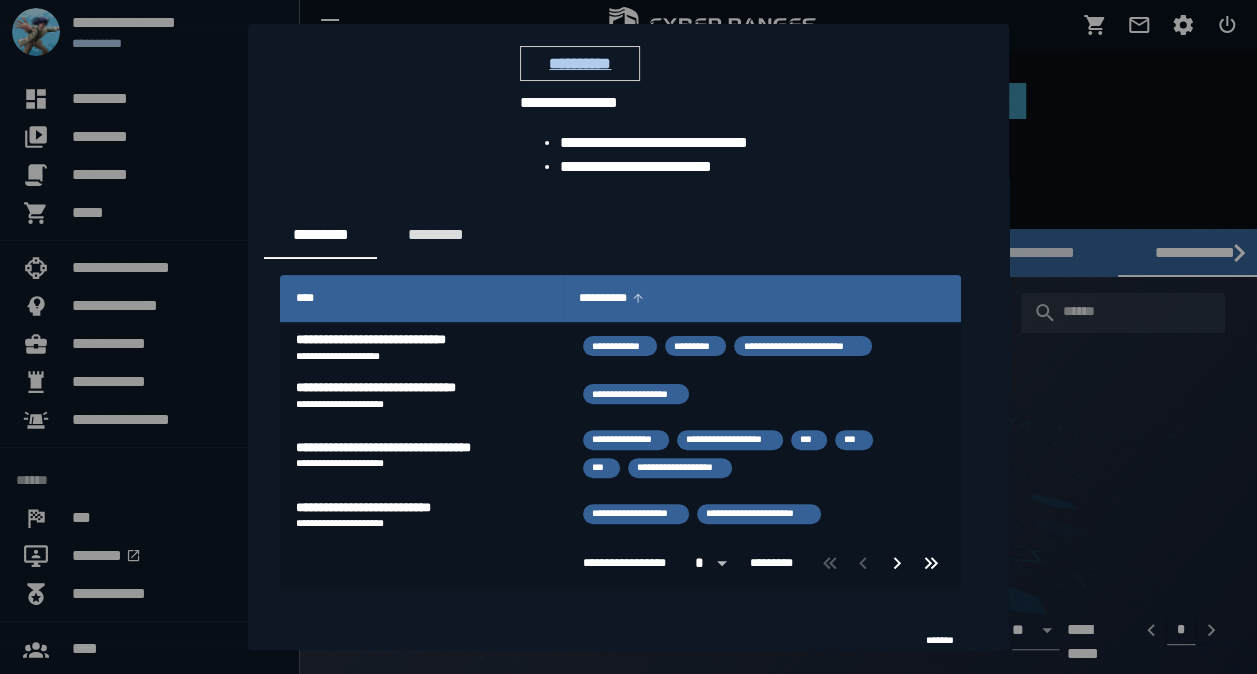 scroll, scrollTop: 119, scrollLeft: 0, axis: vertical 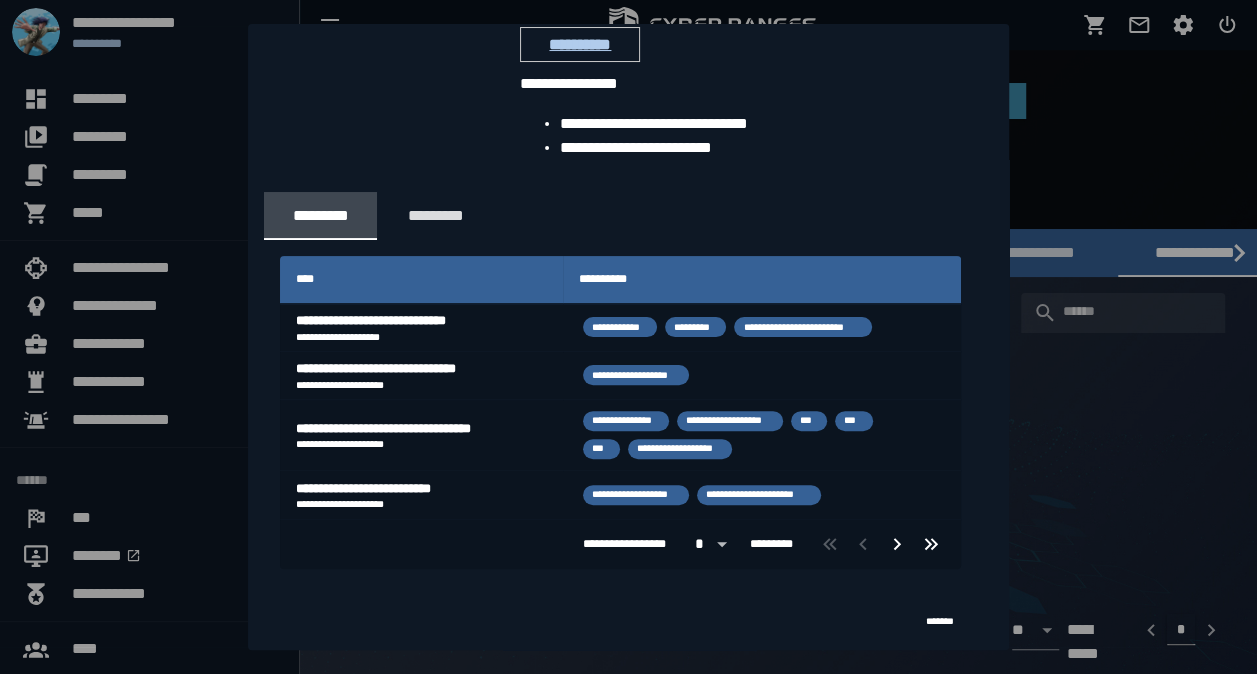 click at bounding box center (628, 337) 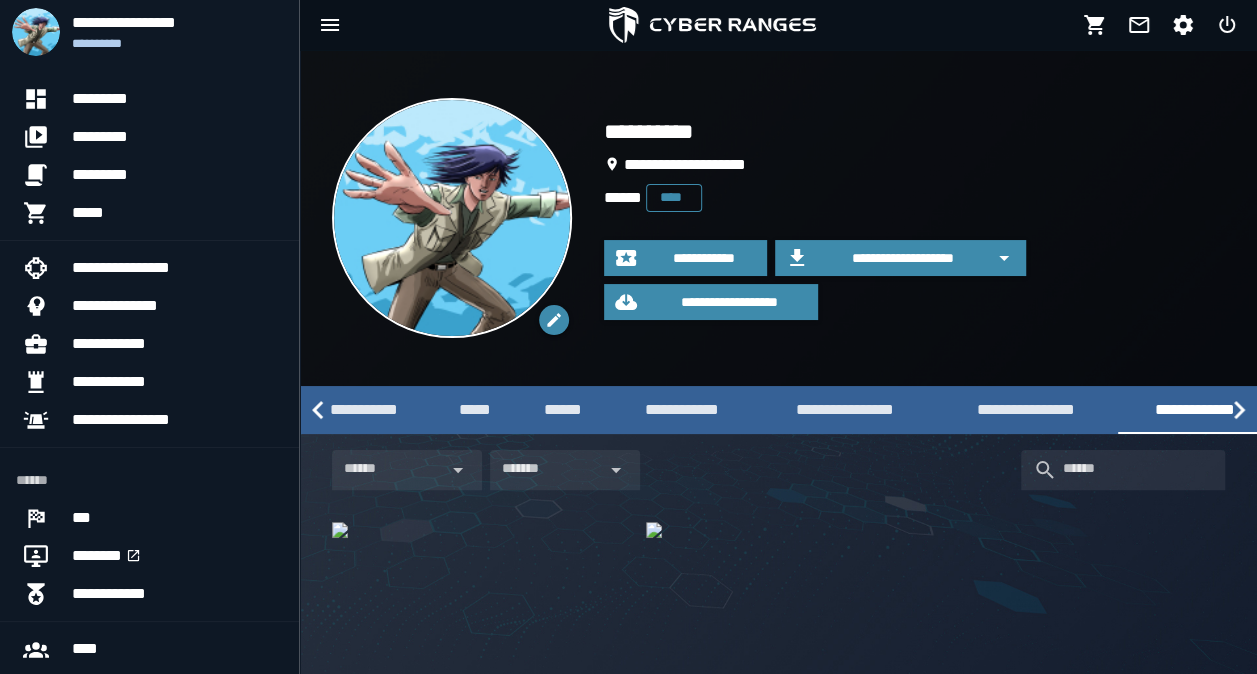 scroll, scrollTop: 157, scrollLeft: 0, axis: vertical 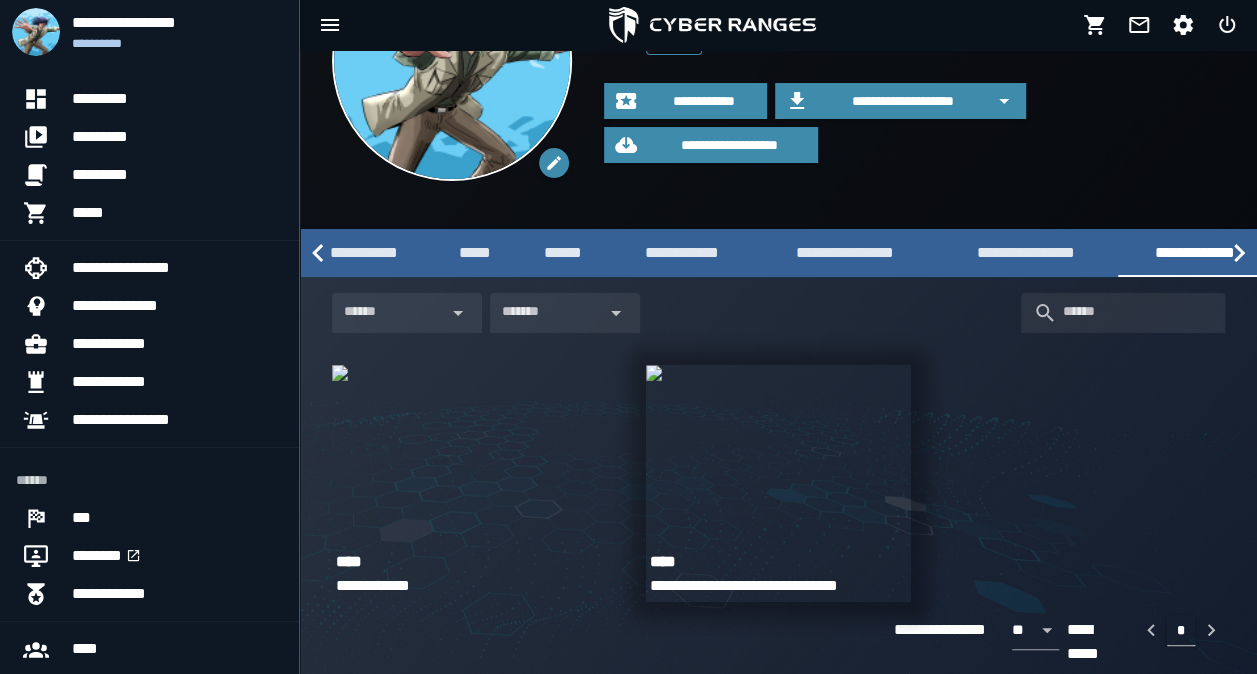 click at bounding box center (654, 373) 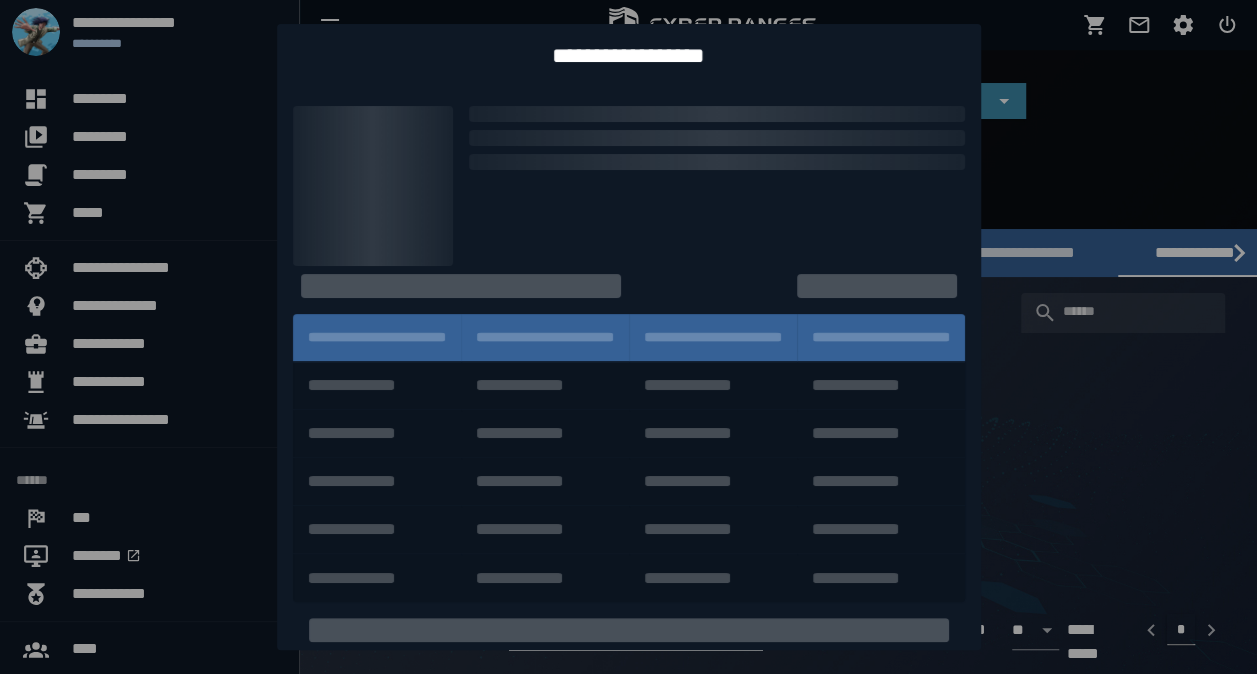 scroll, scrollTop: 0, scrollLeft: 0, axis: both 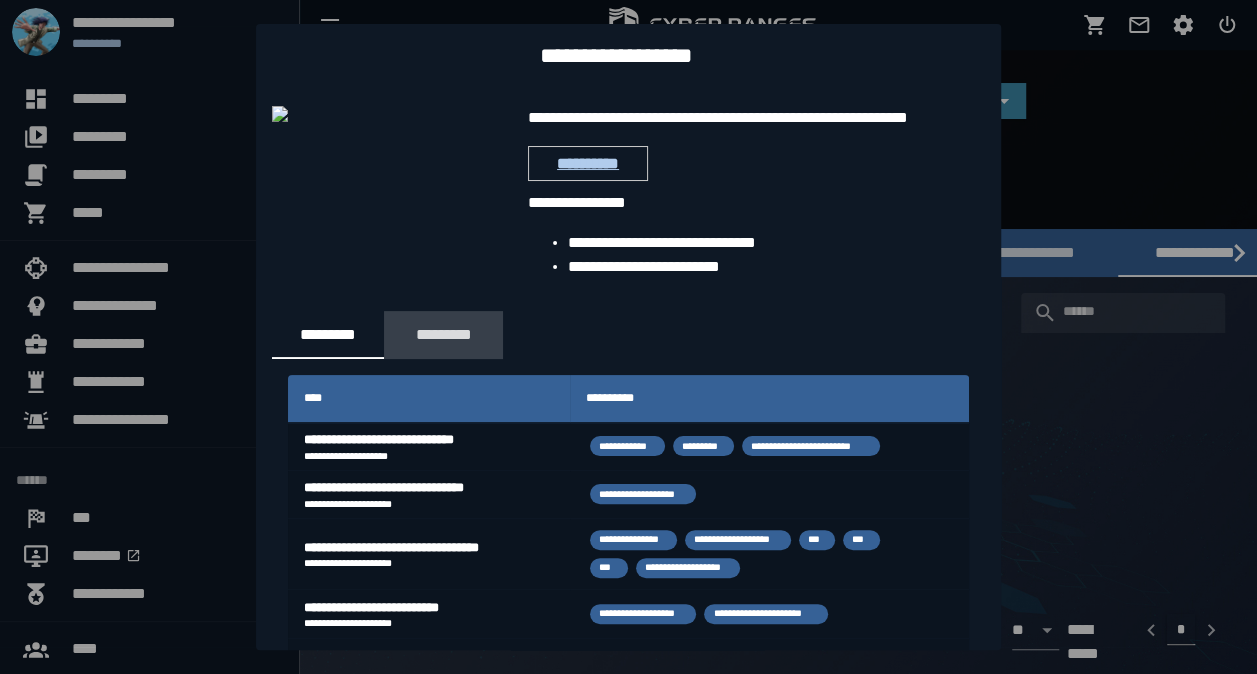 click on "*********" at bounding box center [443, 334] 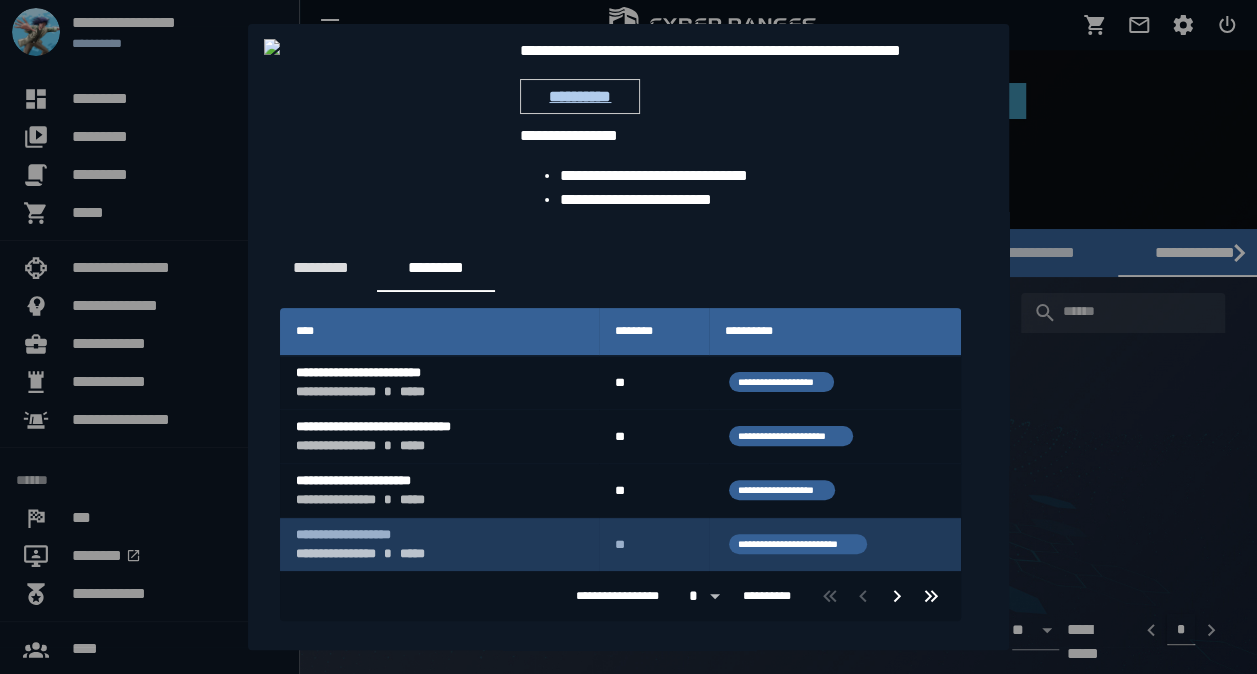 scroll, scrollTop: 118, scrollLeft: 0, axis: vertical 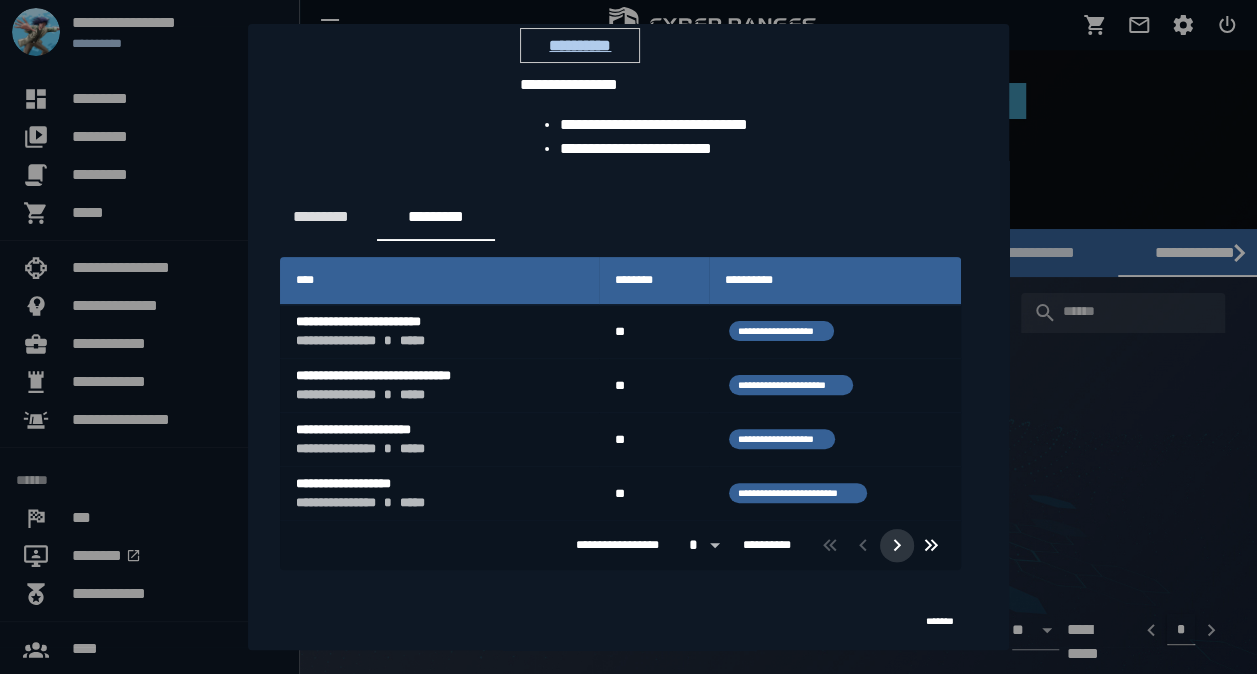 click 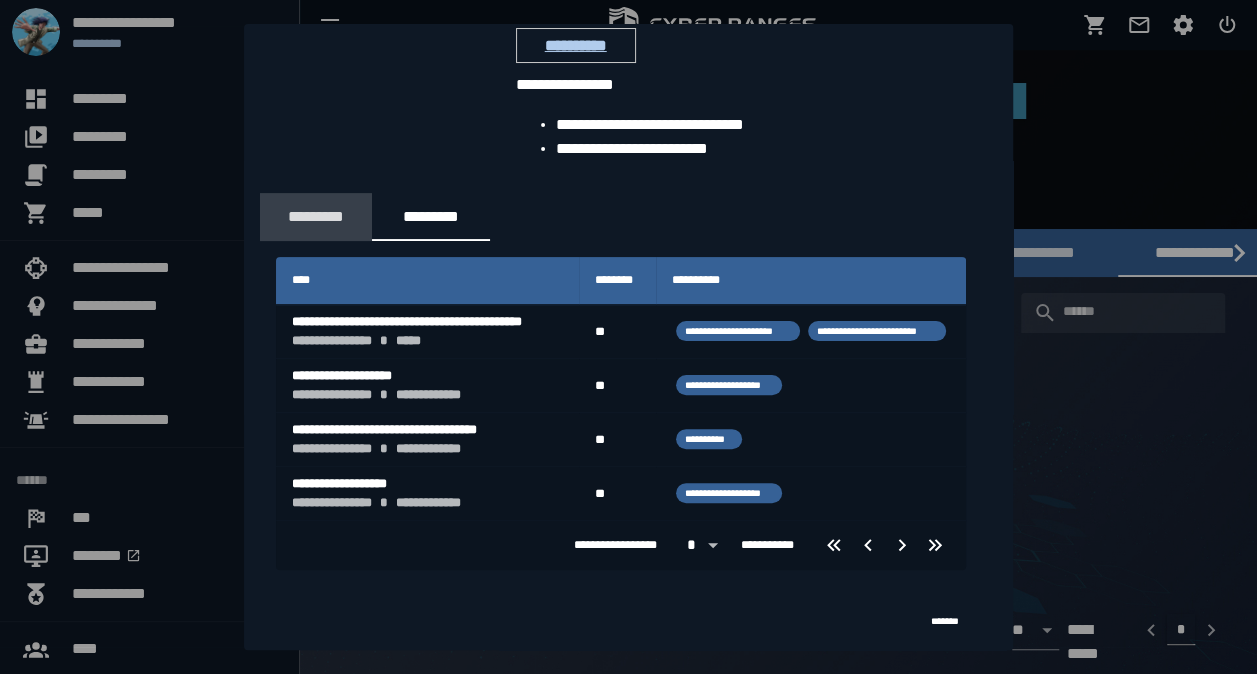 click on "*********" at bounding box center [316, 216] 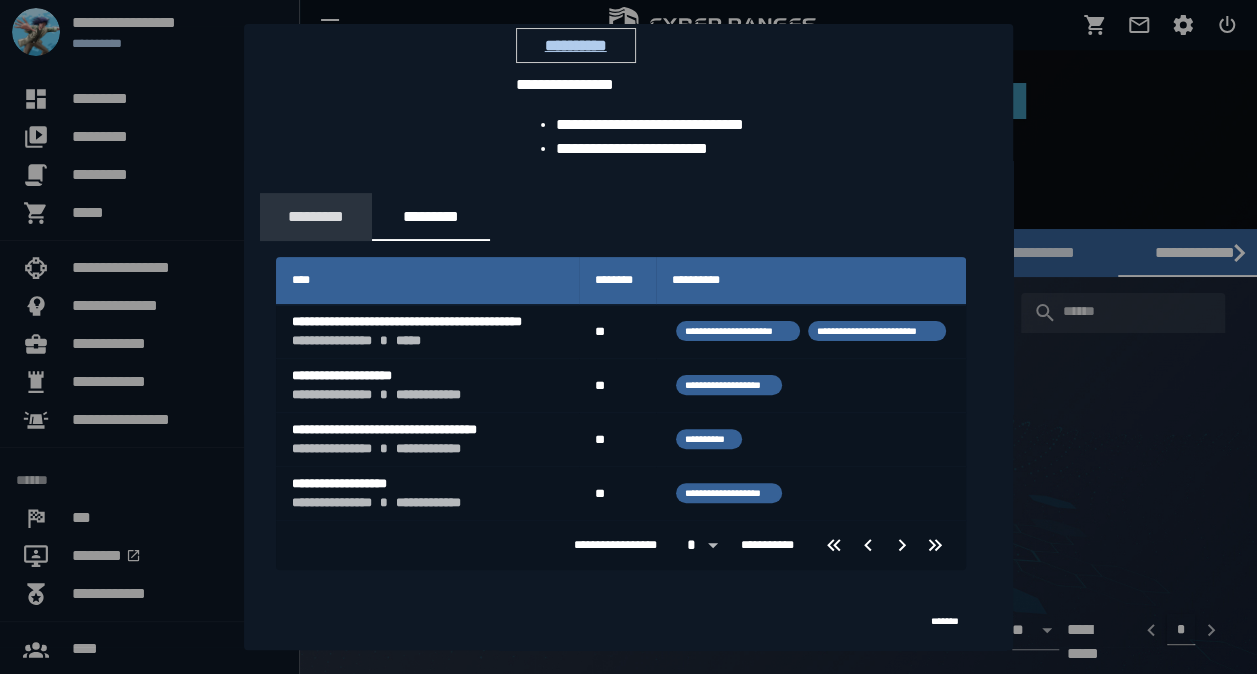 scroll, scrollTop: 0, scrollLeft: 0, axis: both 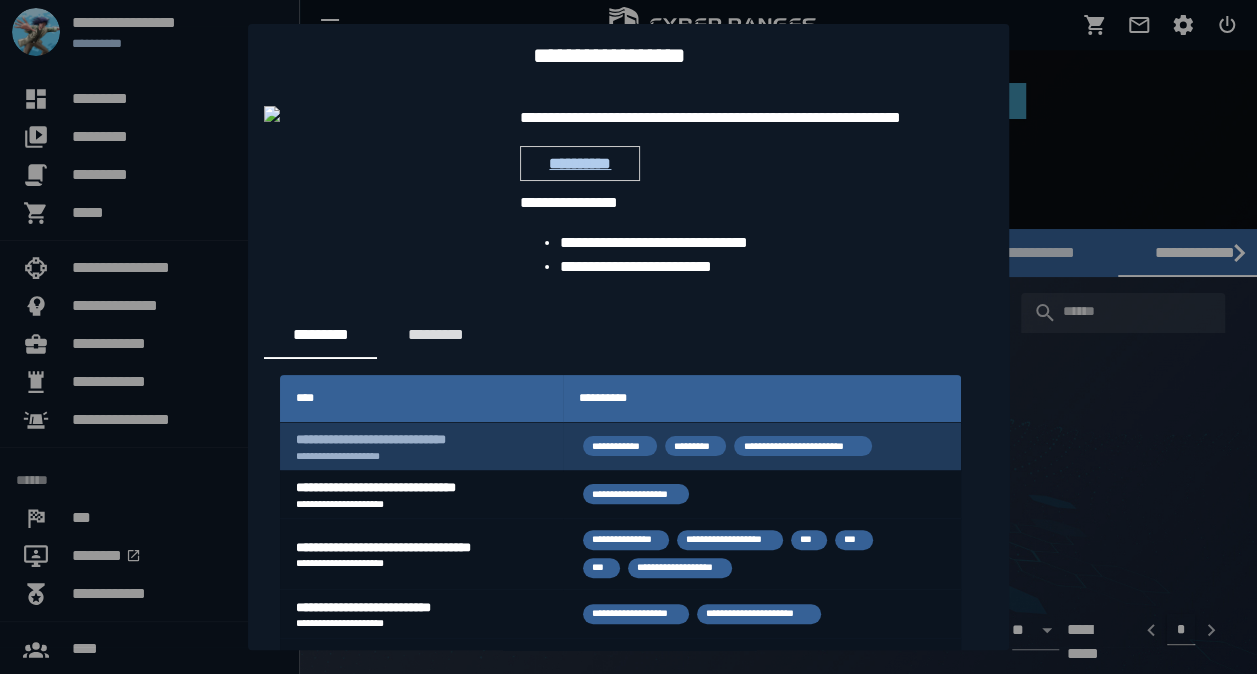 click on "[FIRST] [LAST]" at bounding box center (421, 447) 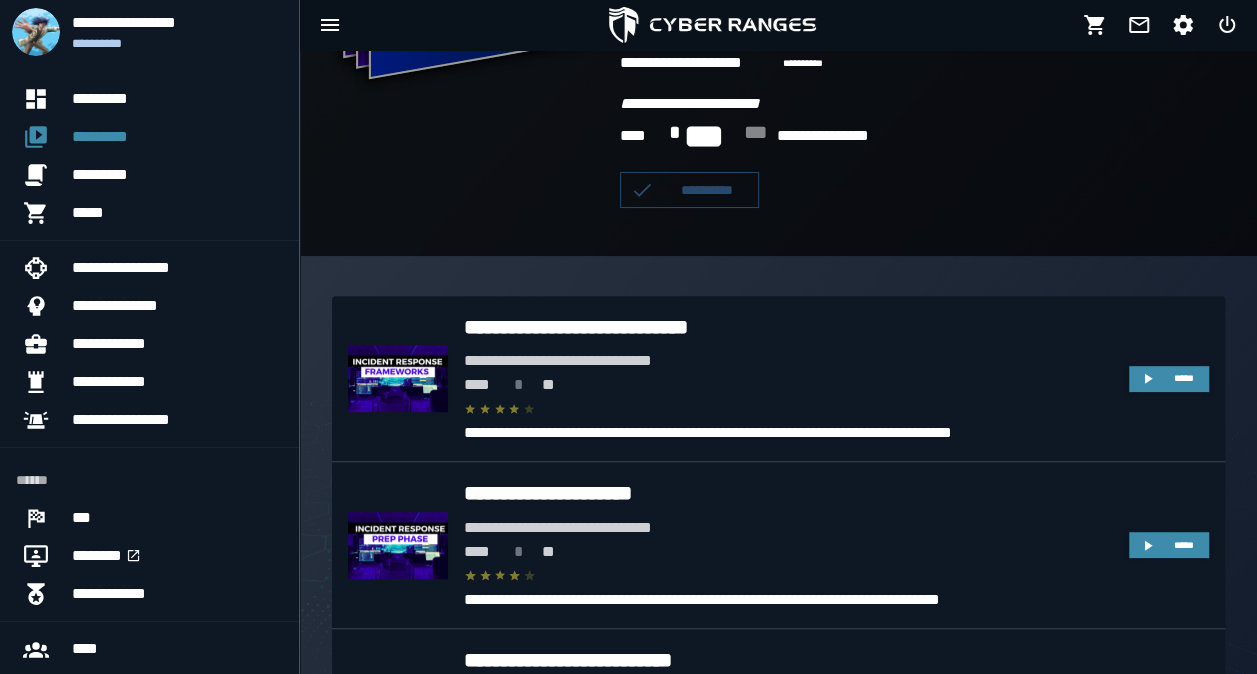 scroll, scrollTop: 300, scrollLeft: 0, axis: vertical 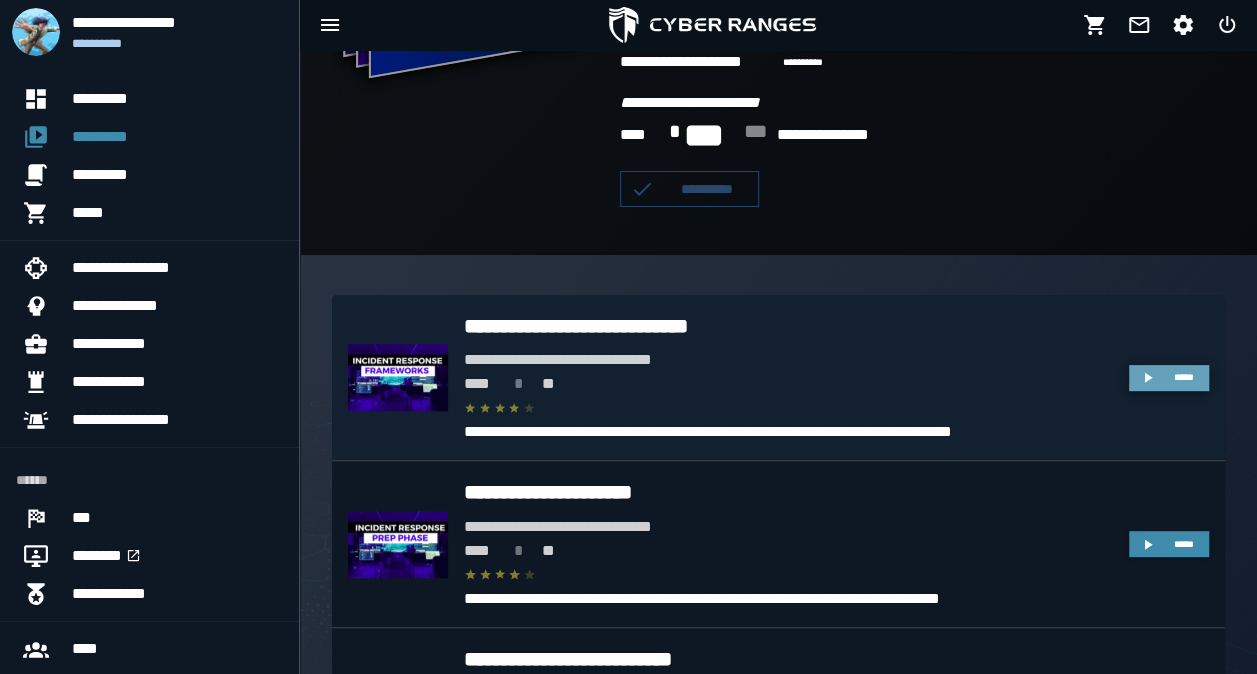 click on "*****" at bounding box center [1183, 377] 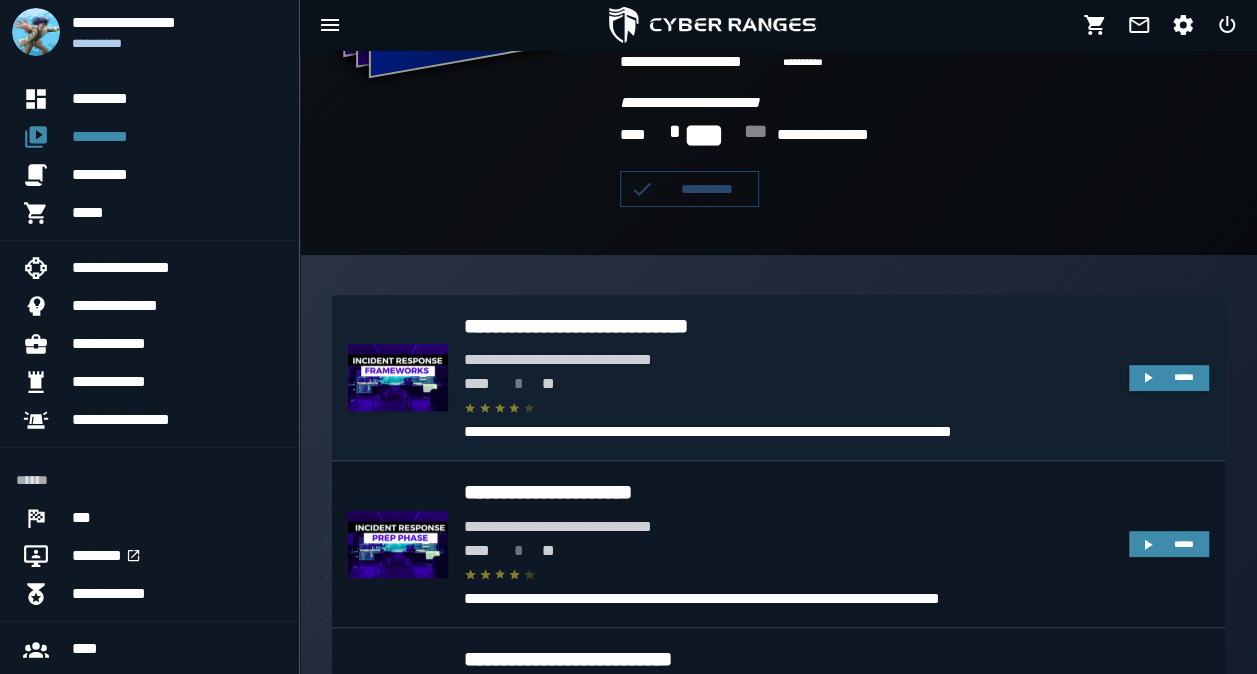 scroll, scrollTop: 0, scrollLeft: 0, axis: both 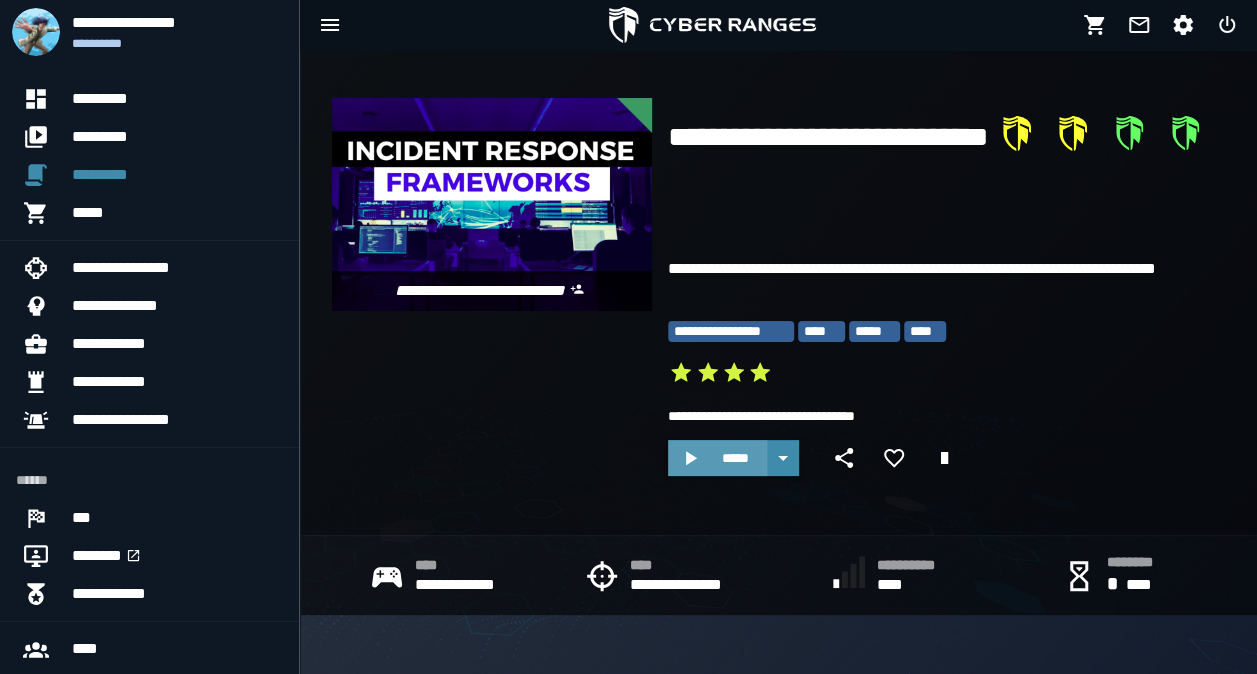 click 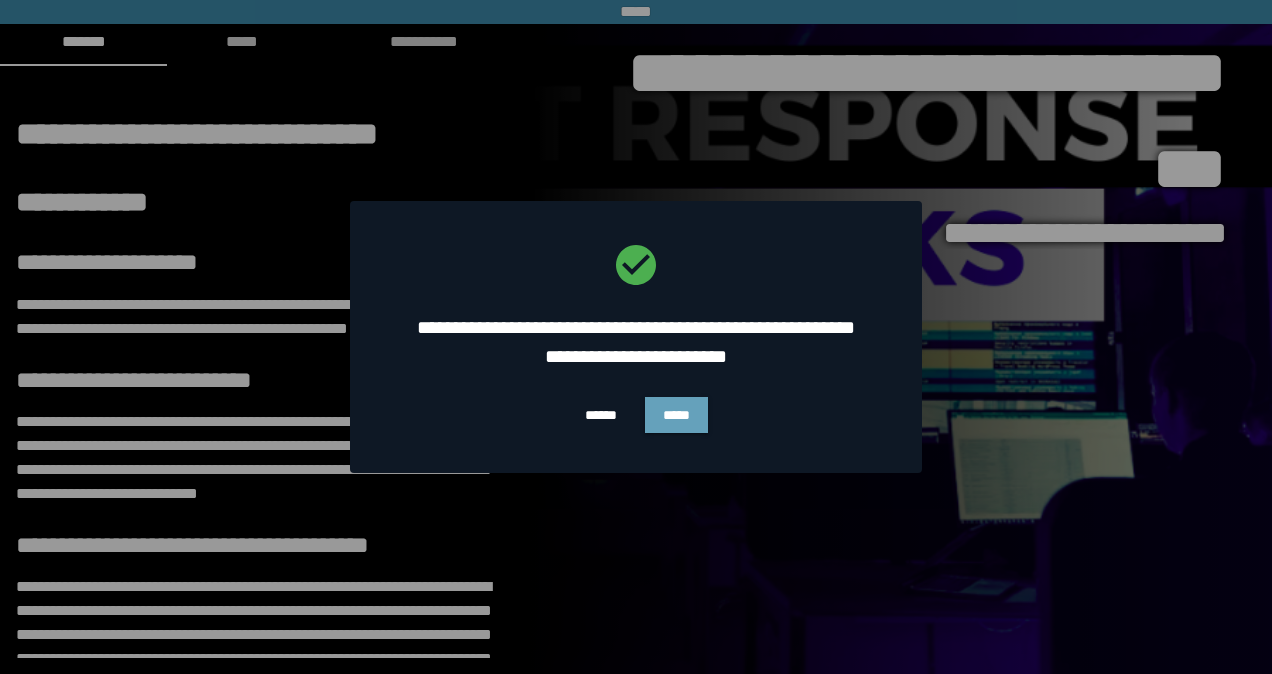 click on "*****" at bounding box center [676, 415] 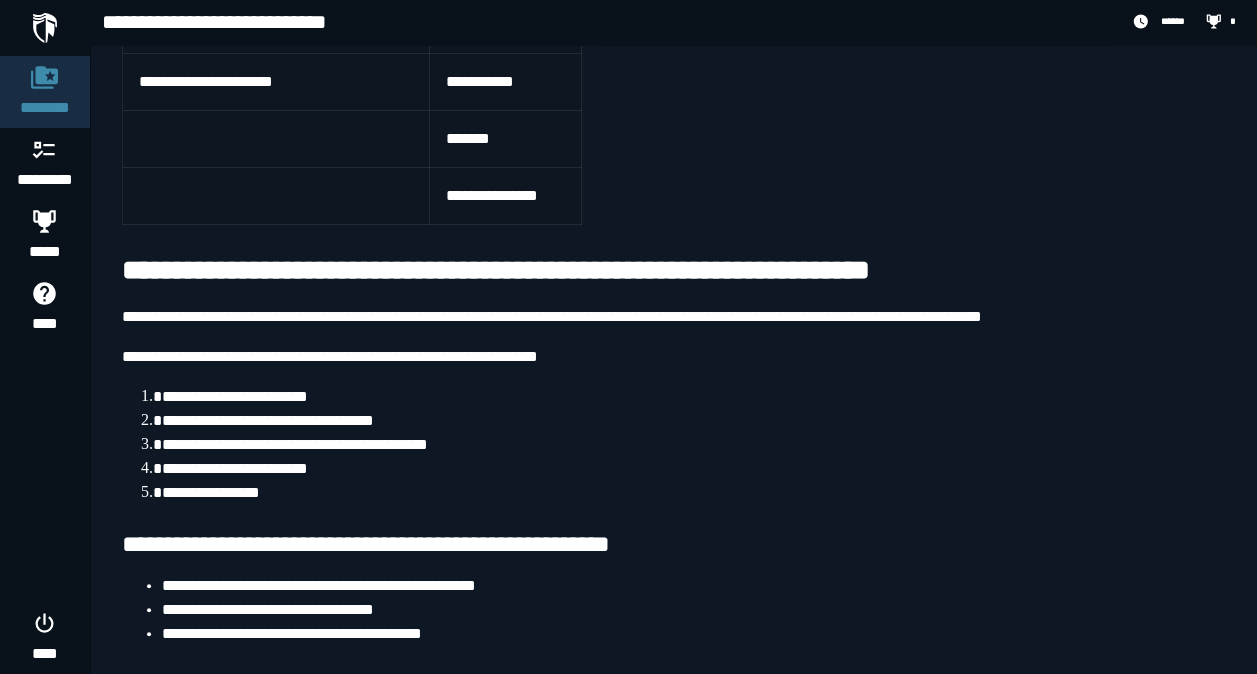 scroll, scrollTop: 6894, scrollLeft: 0, axis: vertical 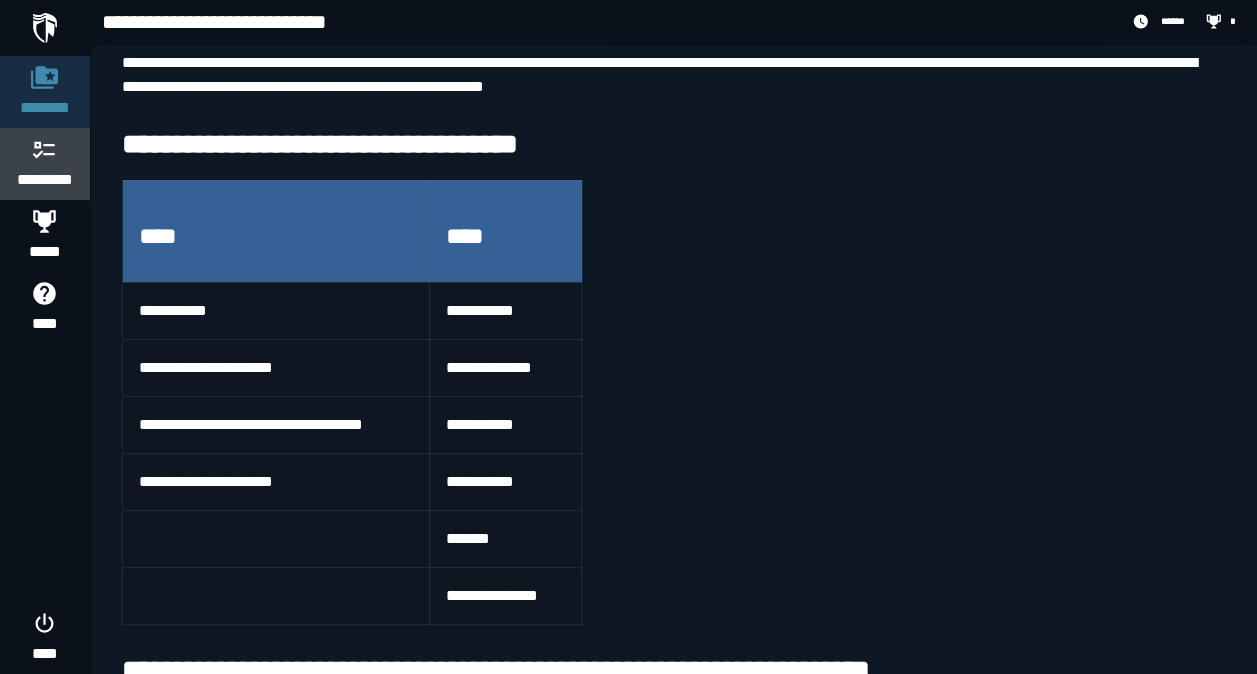 click on "*********" at bounding box center [45, 180] 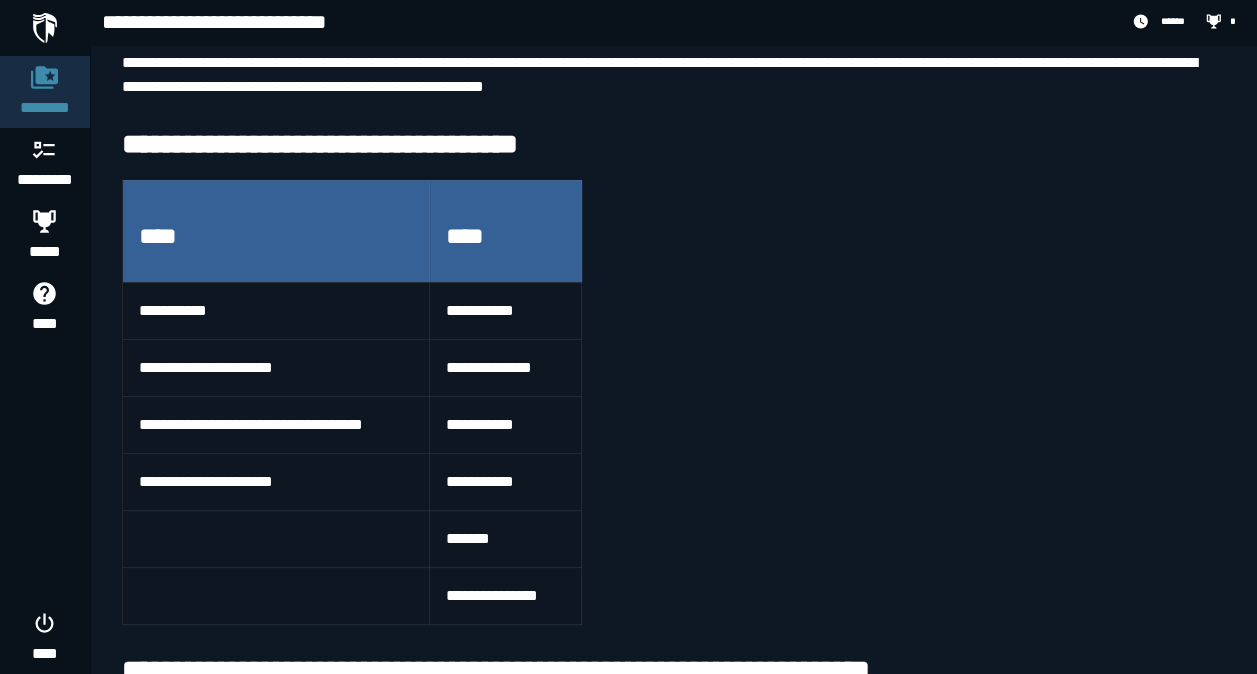 scroll, scrollTop: 0, scrollLeft: 0, axis: both 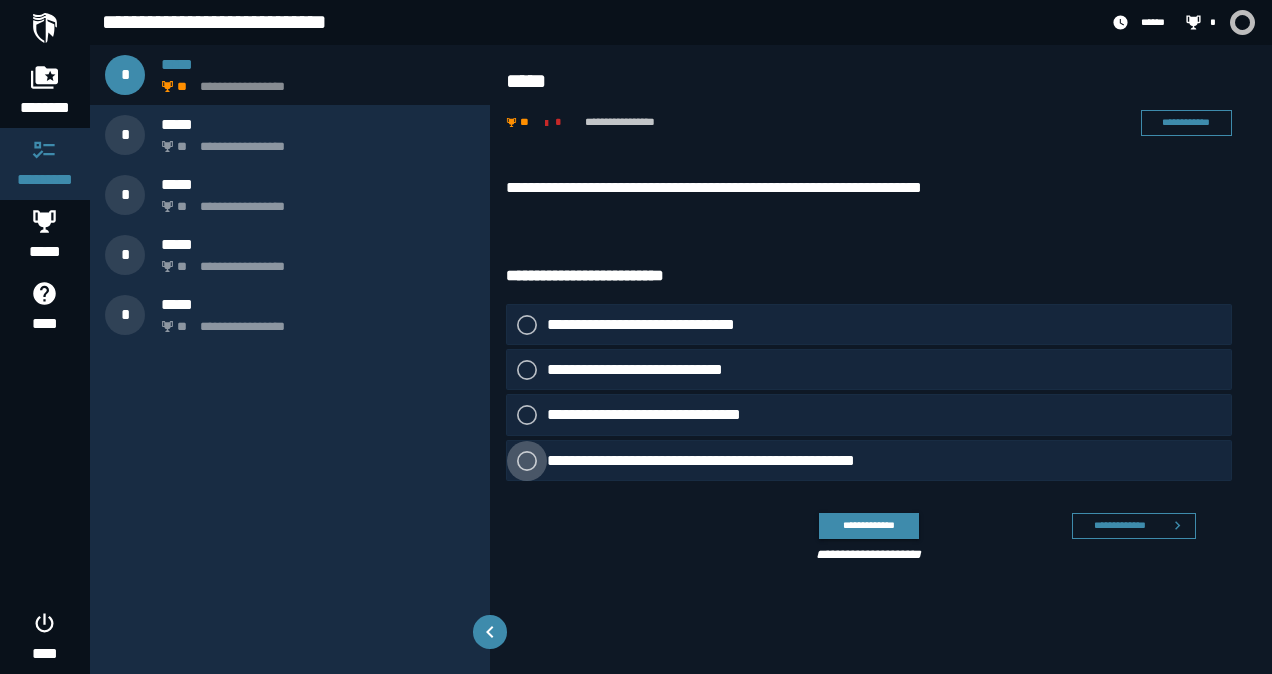 click 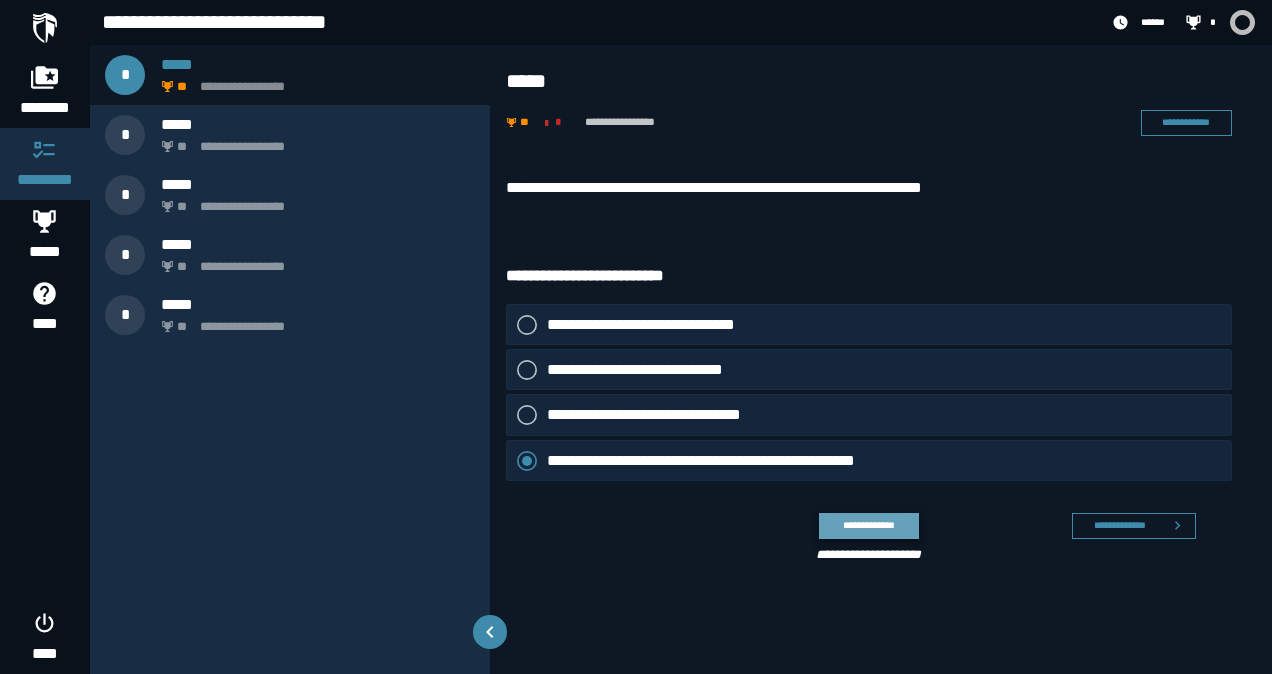 click on "**********" at bounding box center (868, 525) 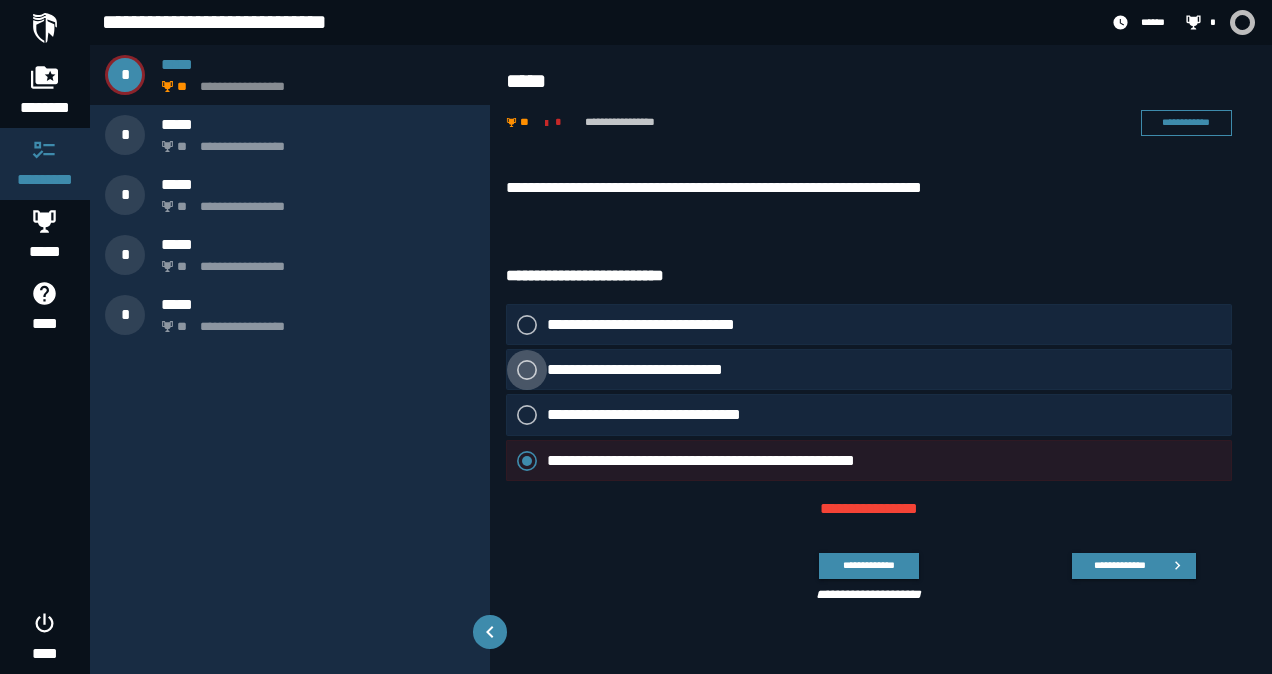 click 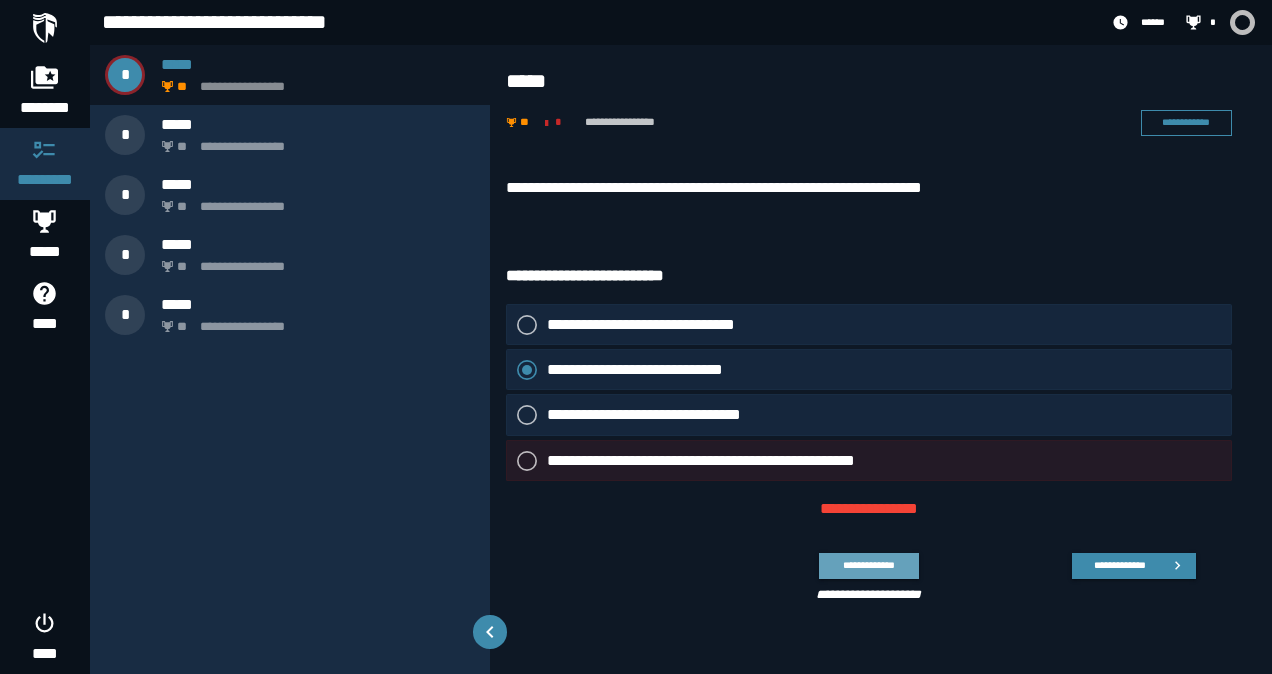 click on "**********" 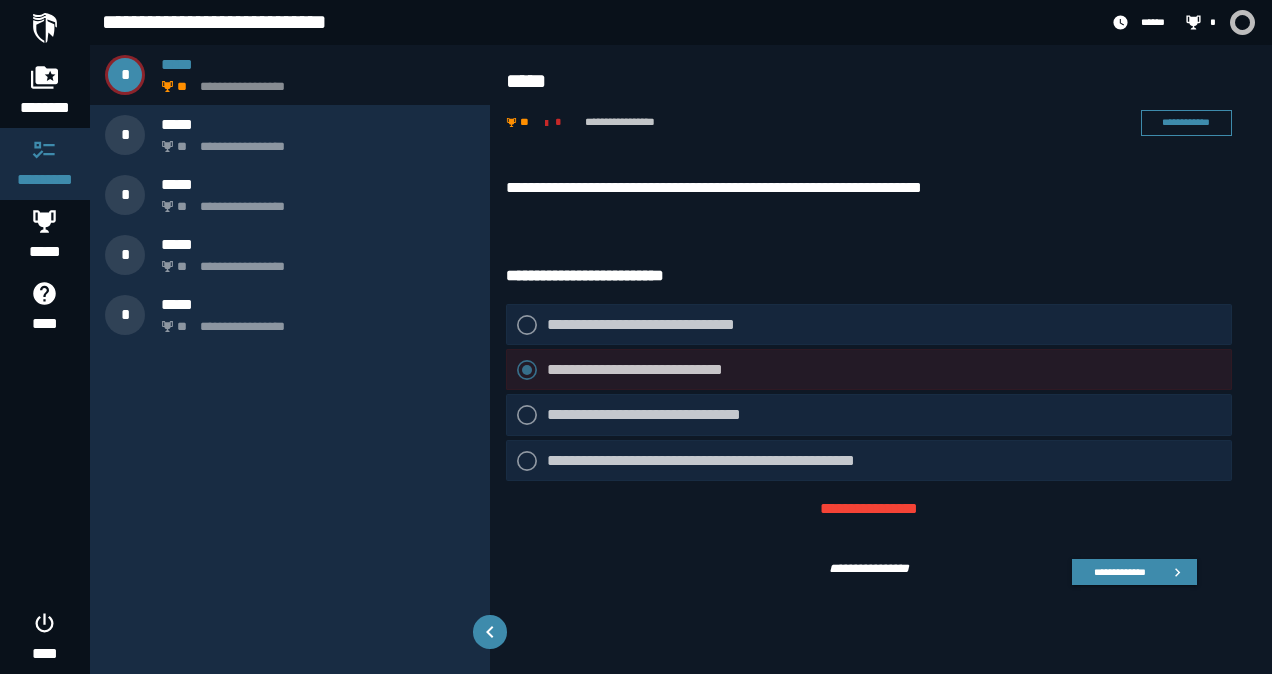 click on "**********" 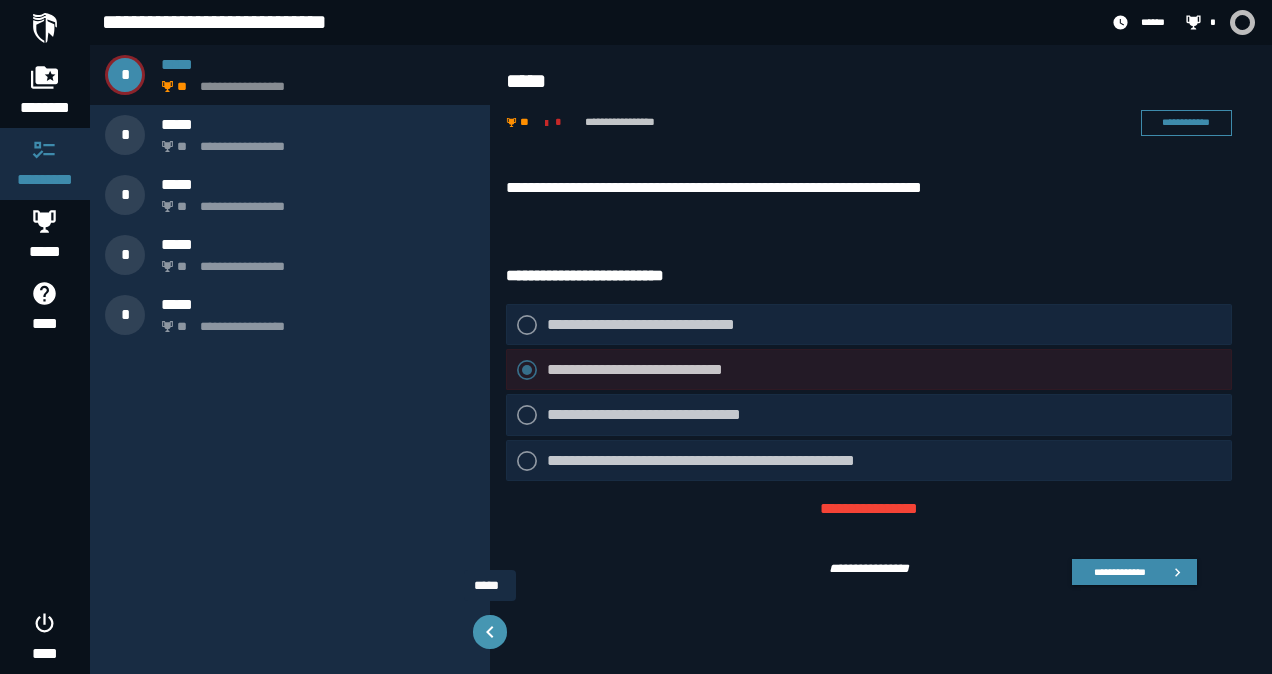 click 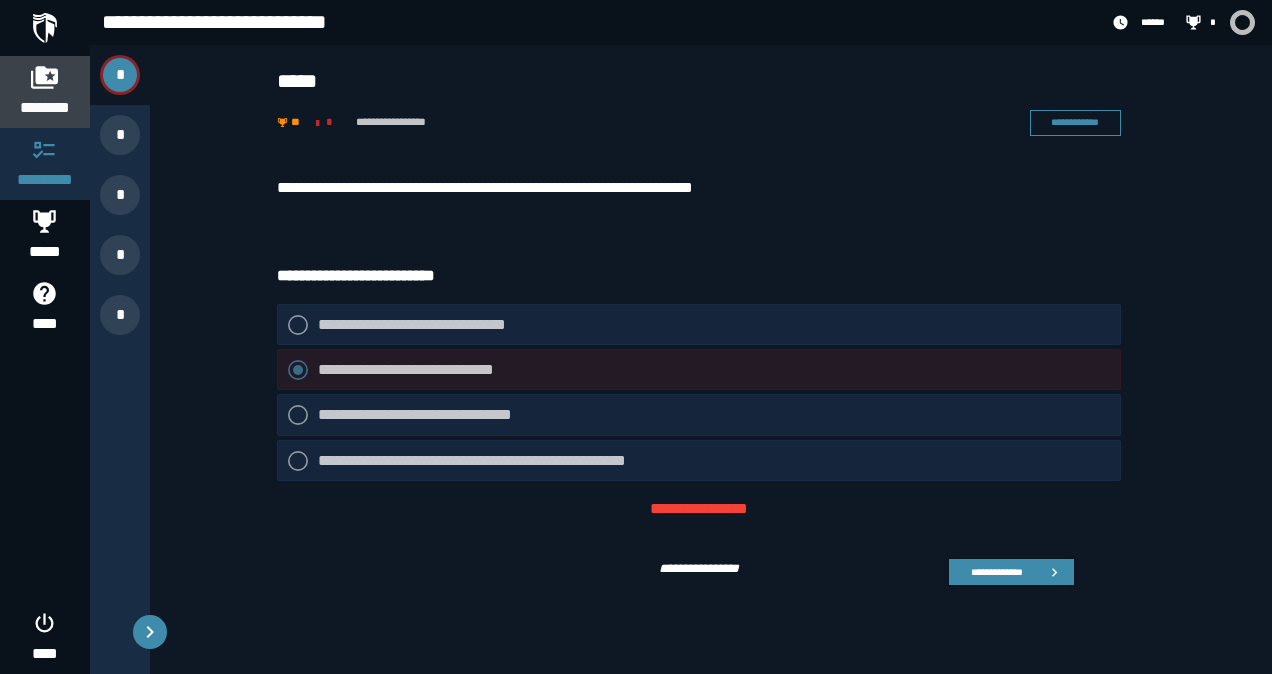 click 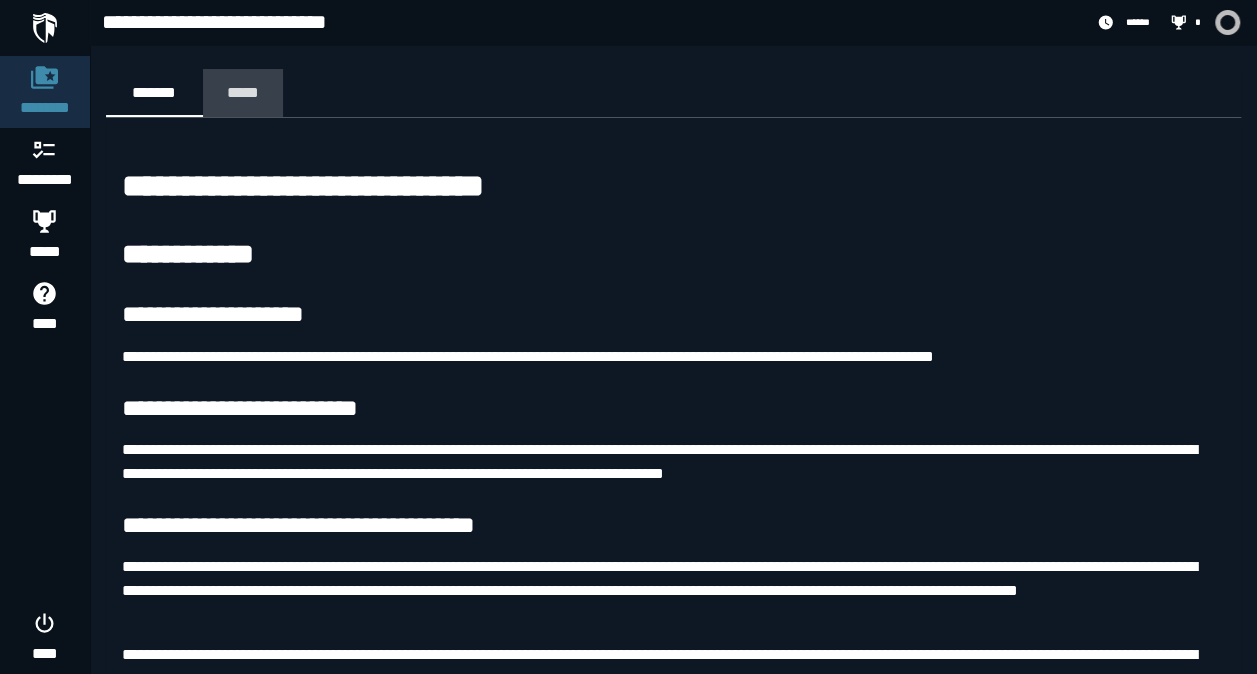 click on "*****" at bounding box center [243, 92] 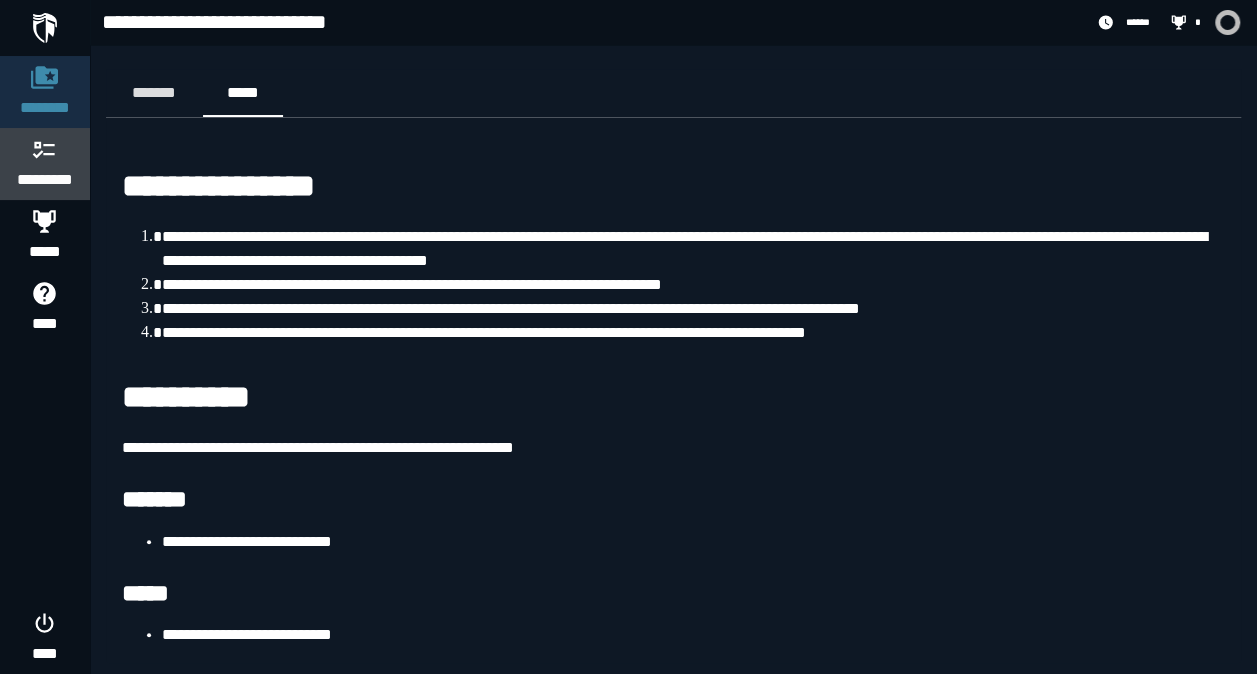 click on "*********" at bounding box center [45, 164] 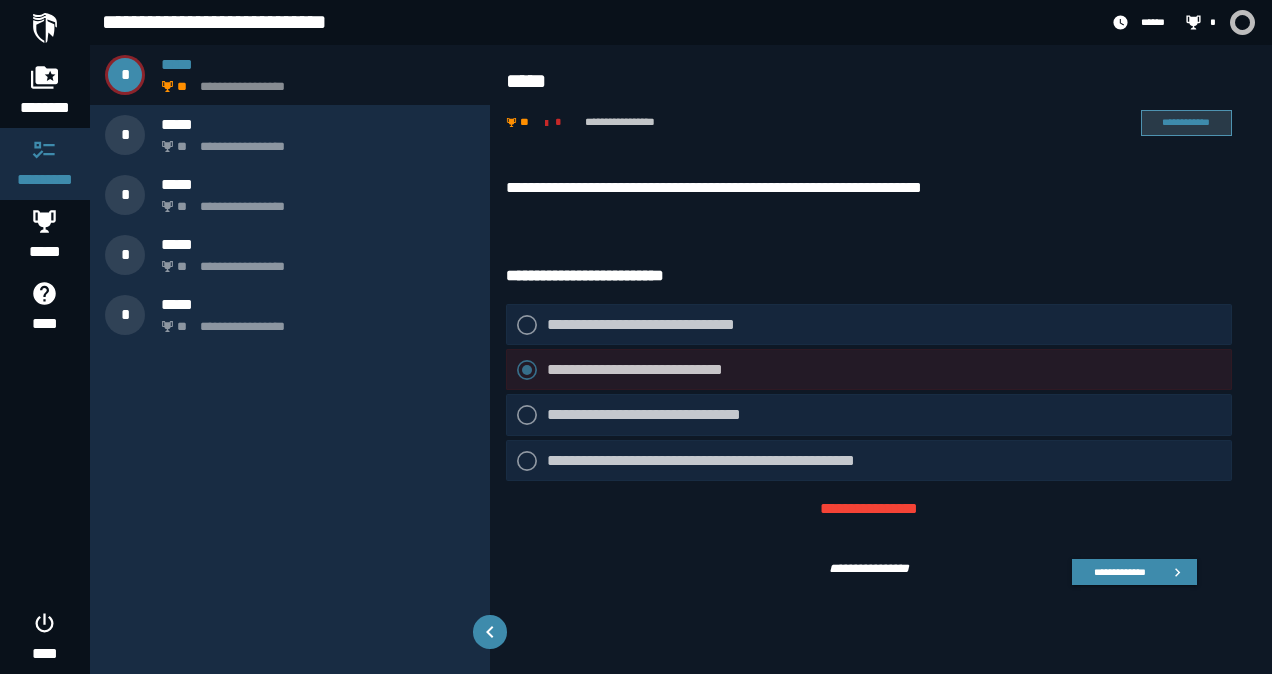 click on "**********" at bounding box center [1186, 122] 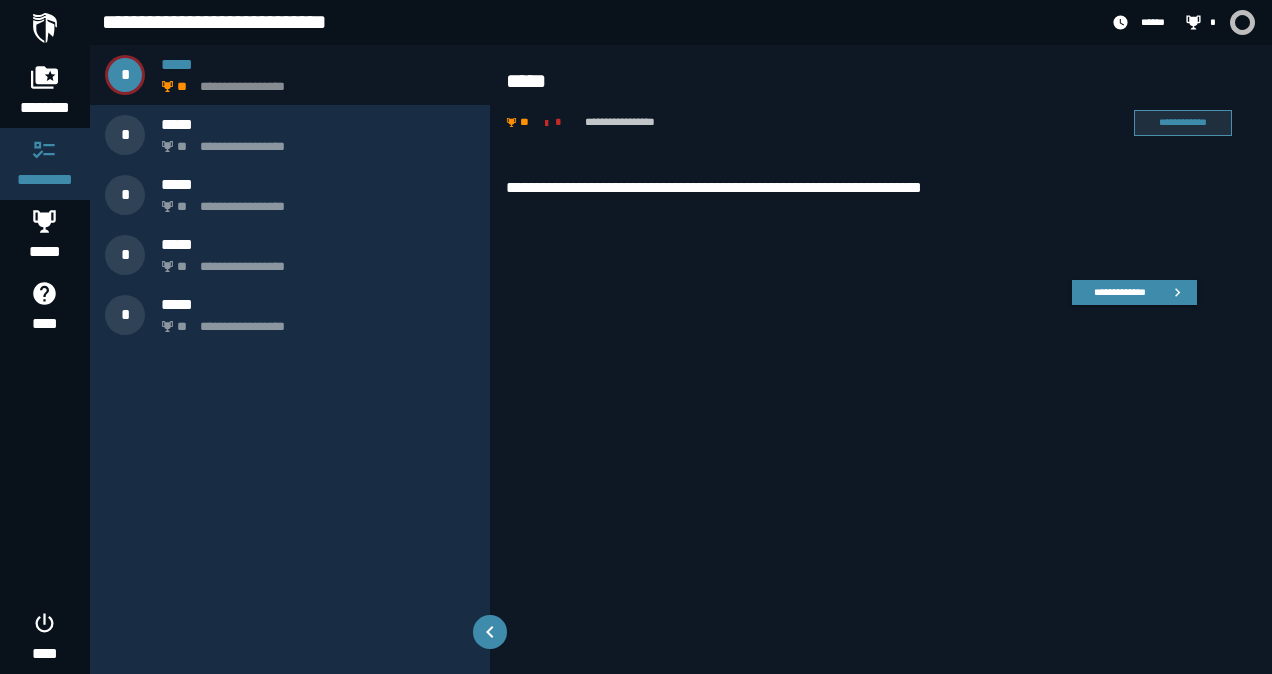 click on "**********" at bounding box center (1183, 122) 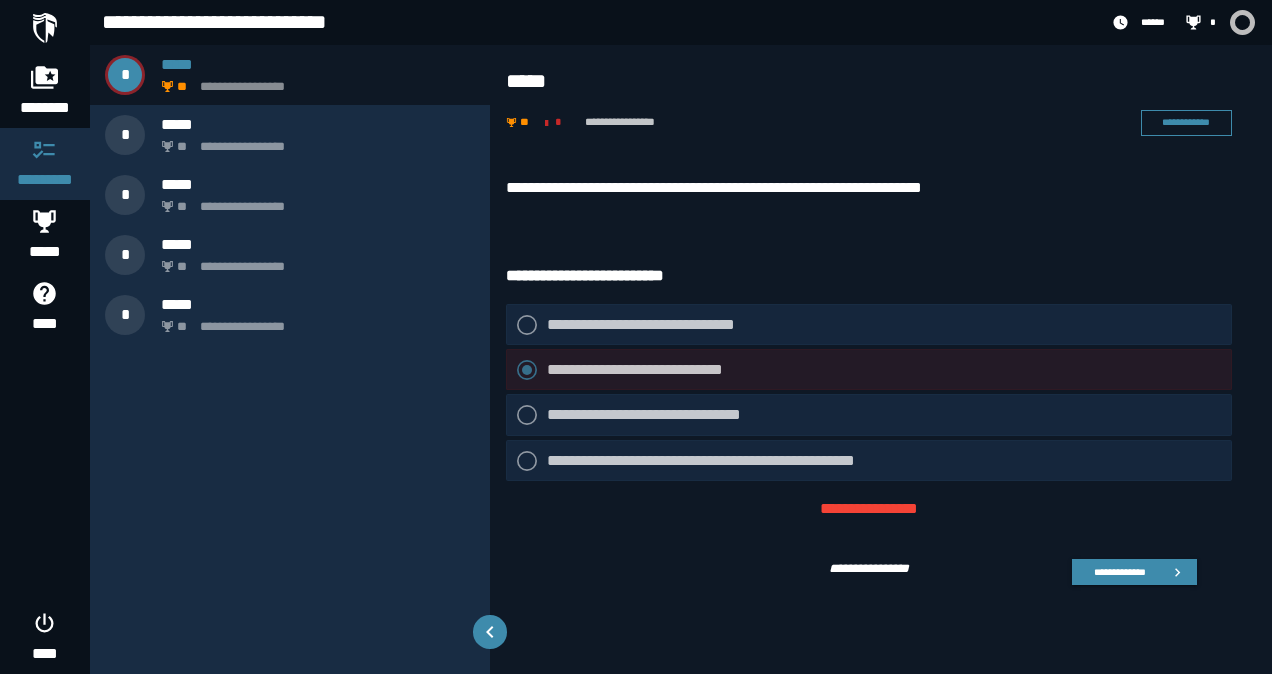 click 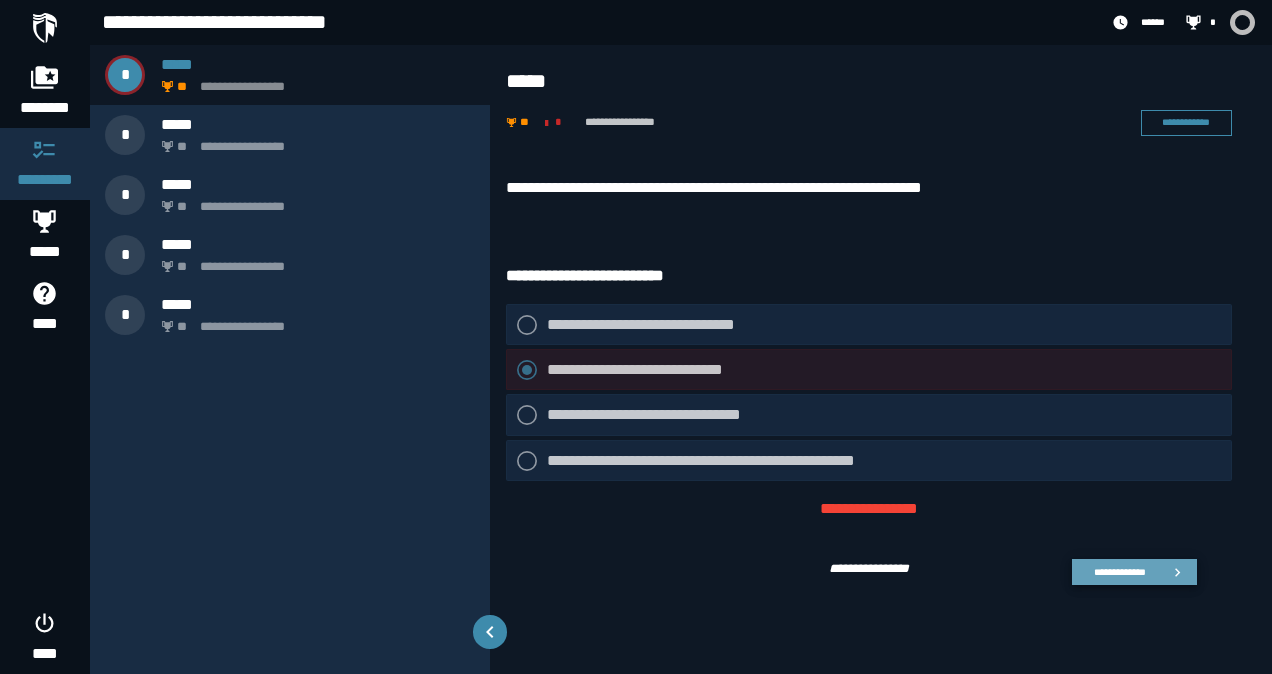 click on "**********" at bounding box center [1119, 572] 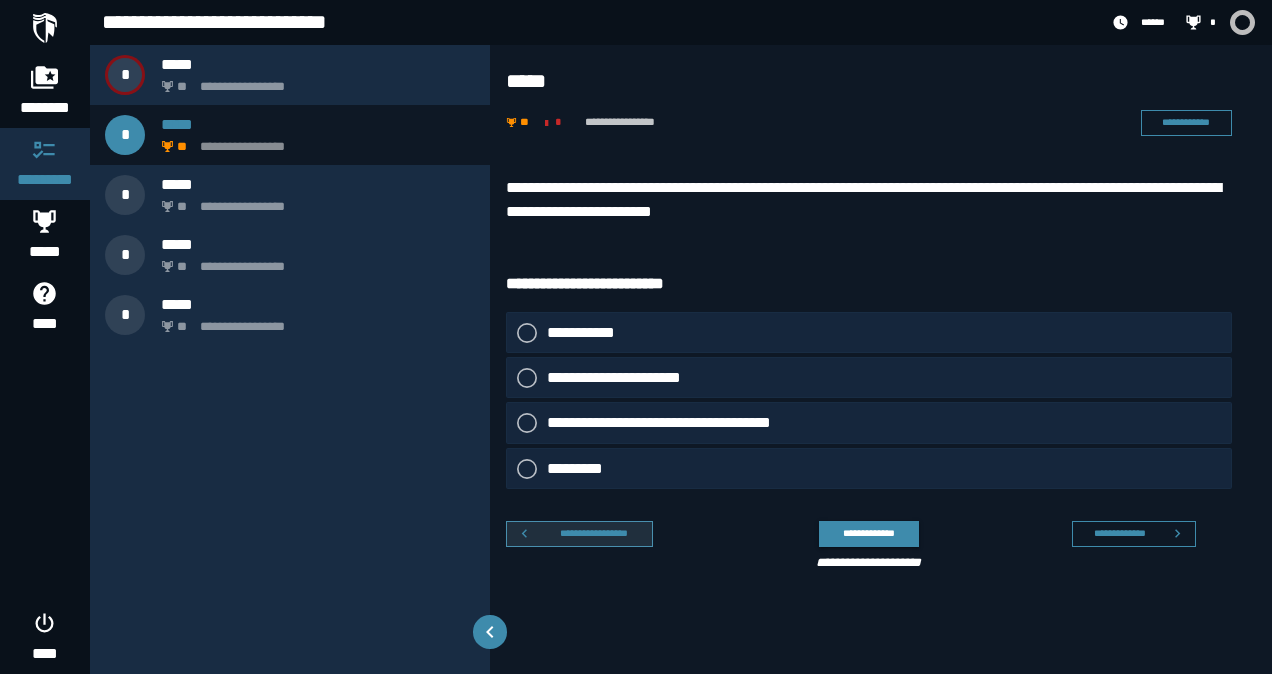 click on "**********" at bounding box center [594, 533] 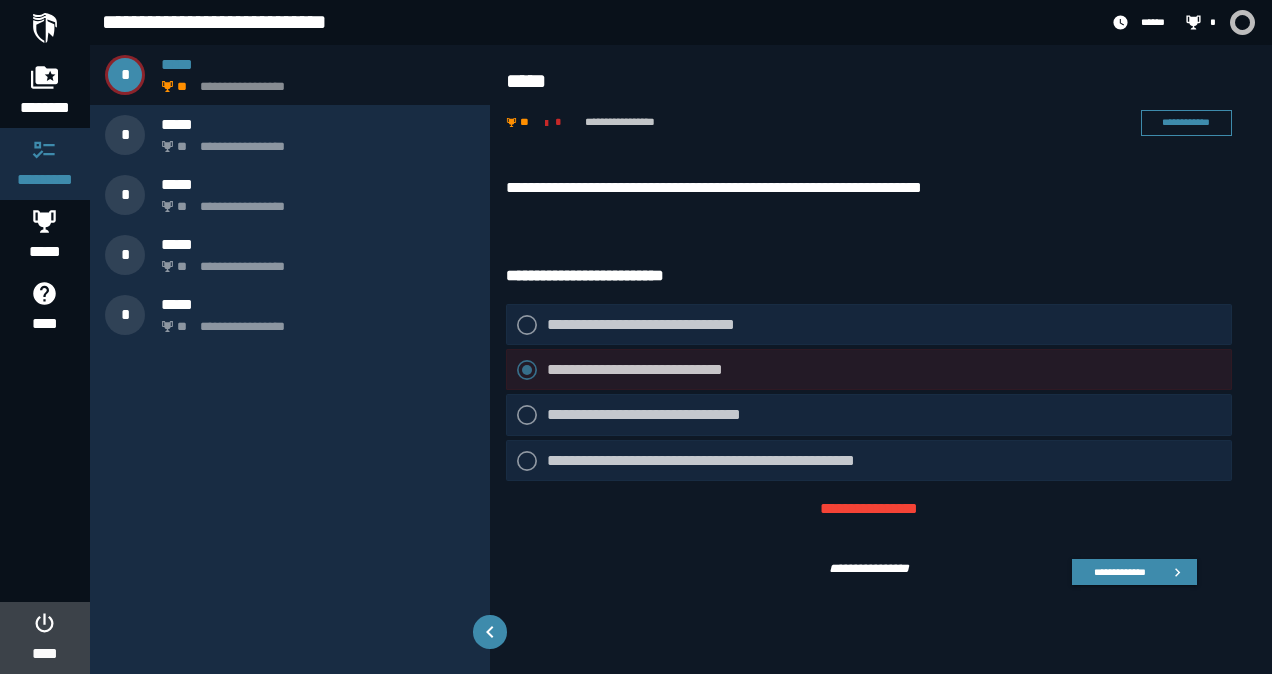 click 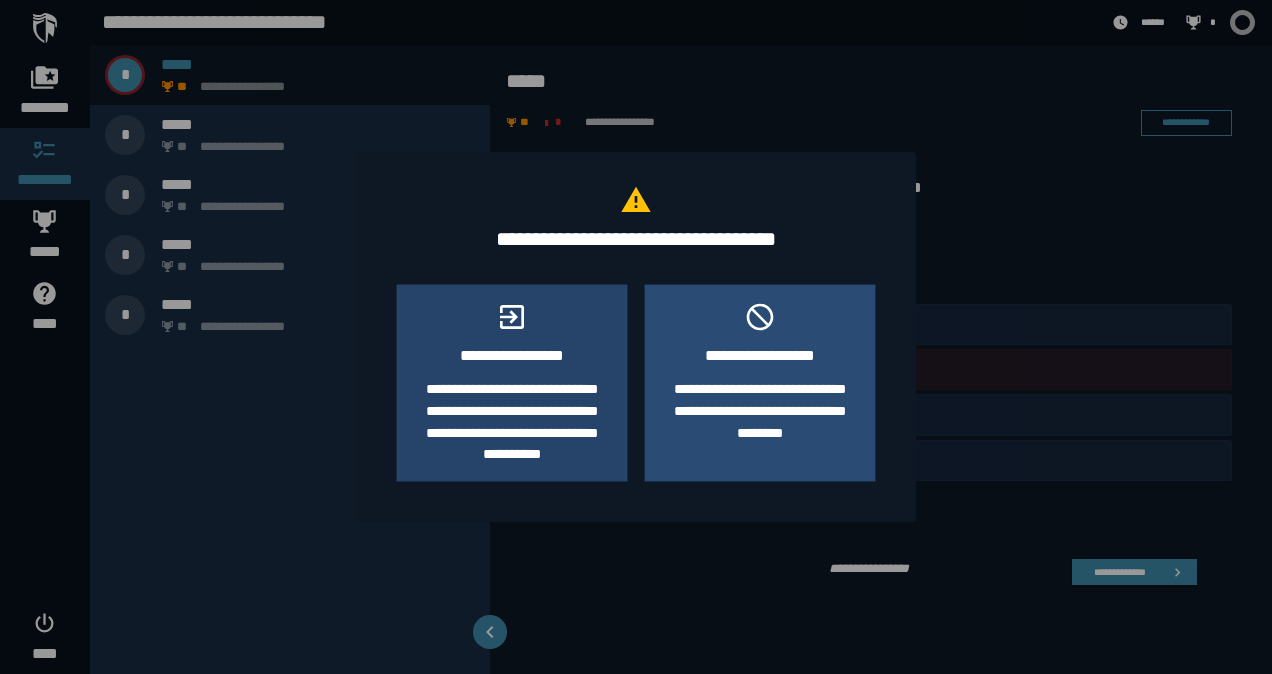 click on "**********" 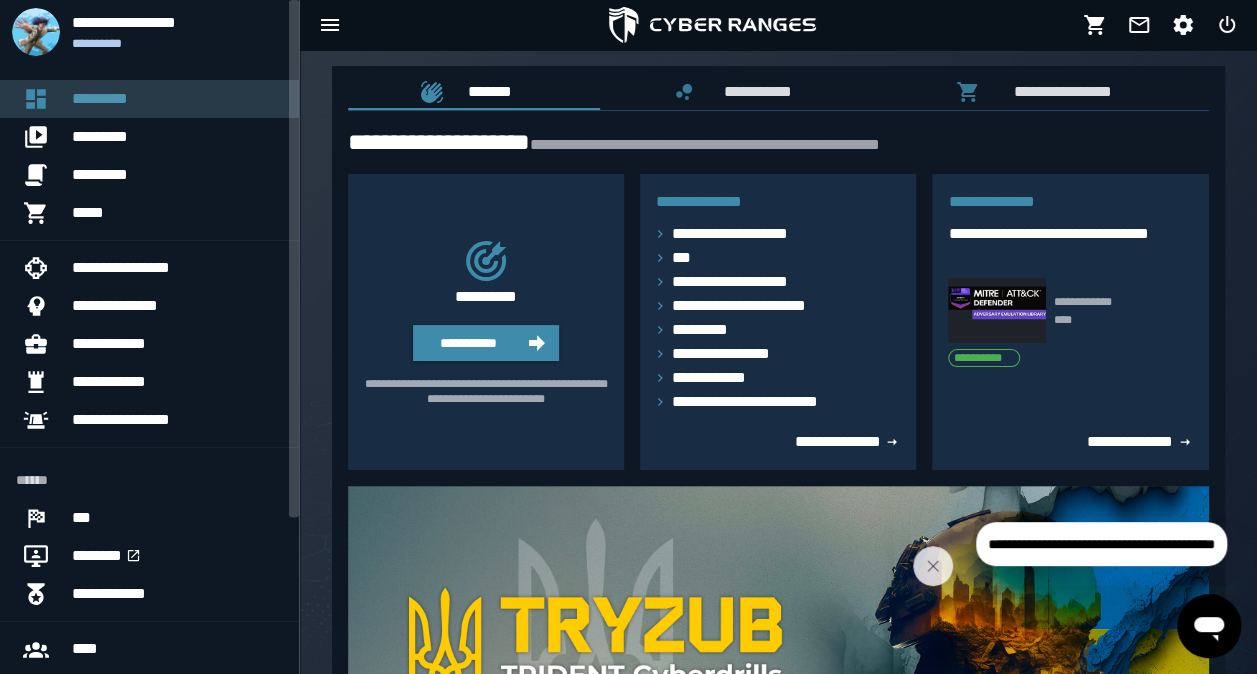click on "*********" 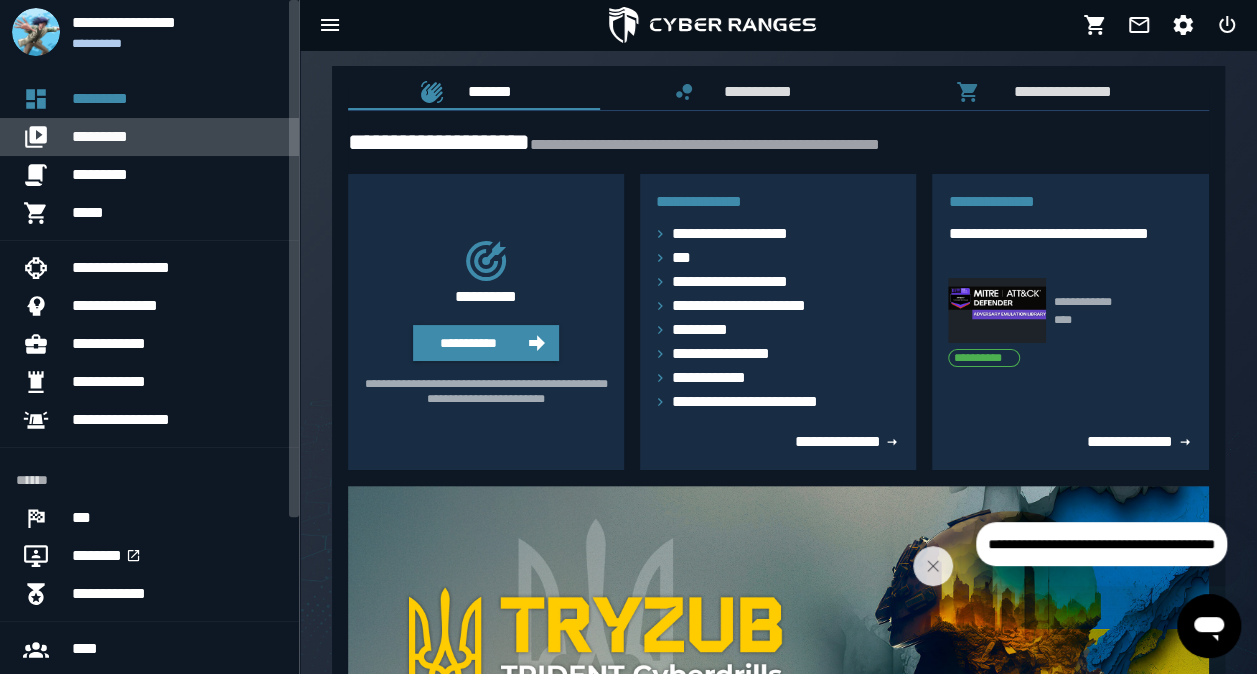 click on "*********" at bounding box center (177, 137) 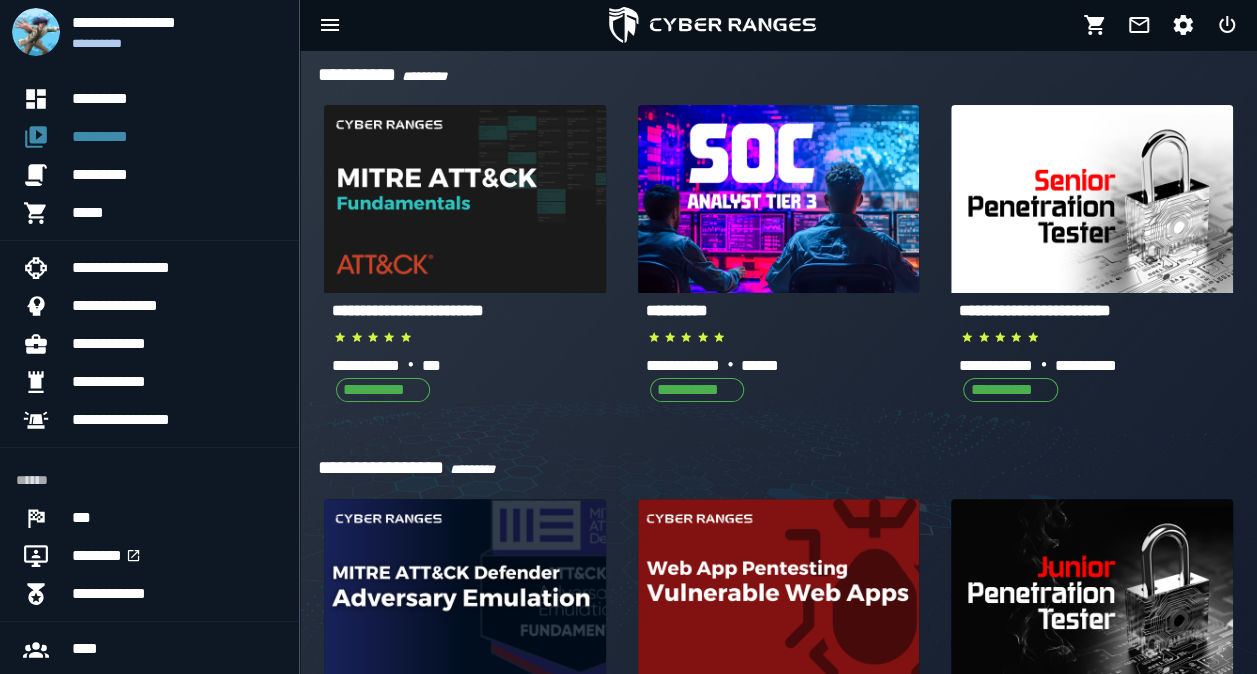 scroll, scrollTop: 0, scrollLeft: 0, axis: both 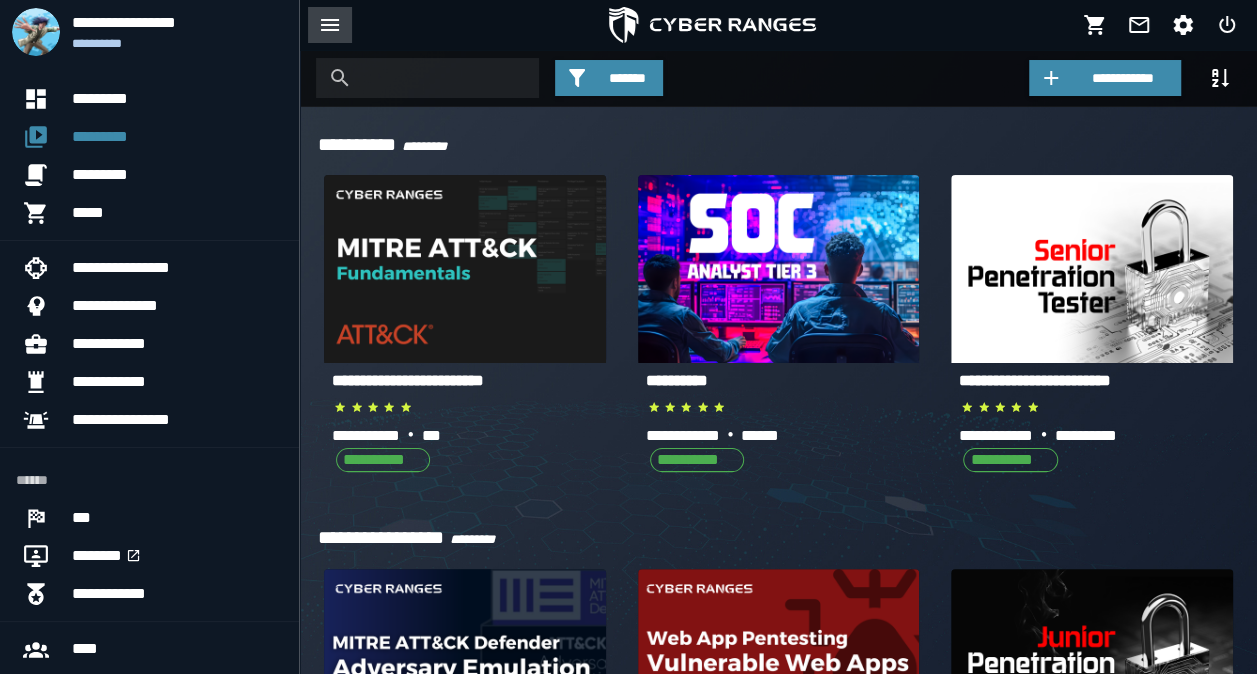 click 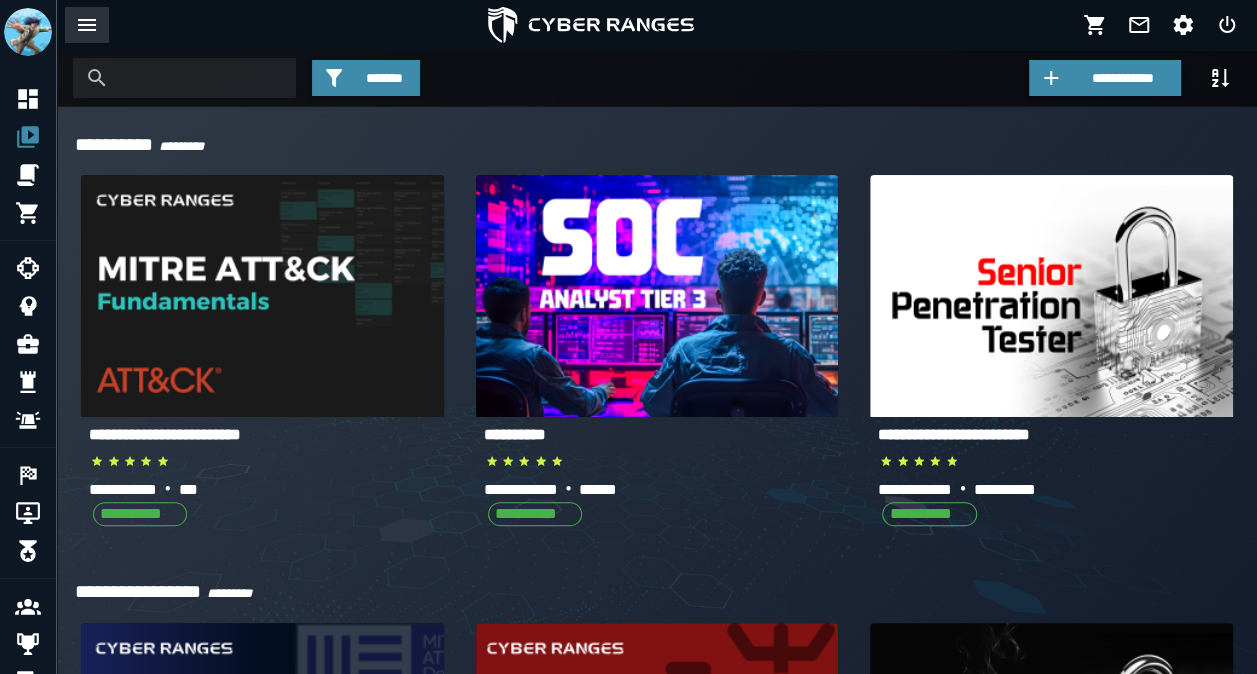 click 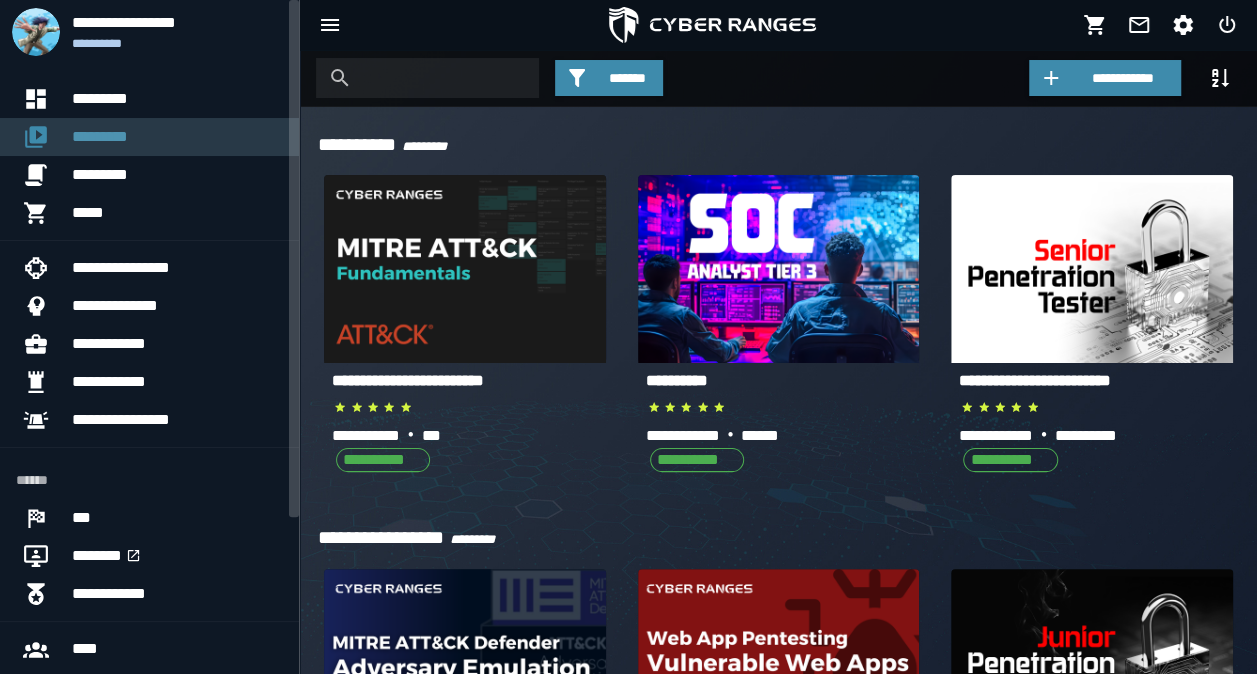 click on "*********" at bounding box center (177, 137) 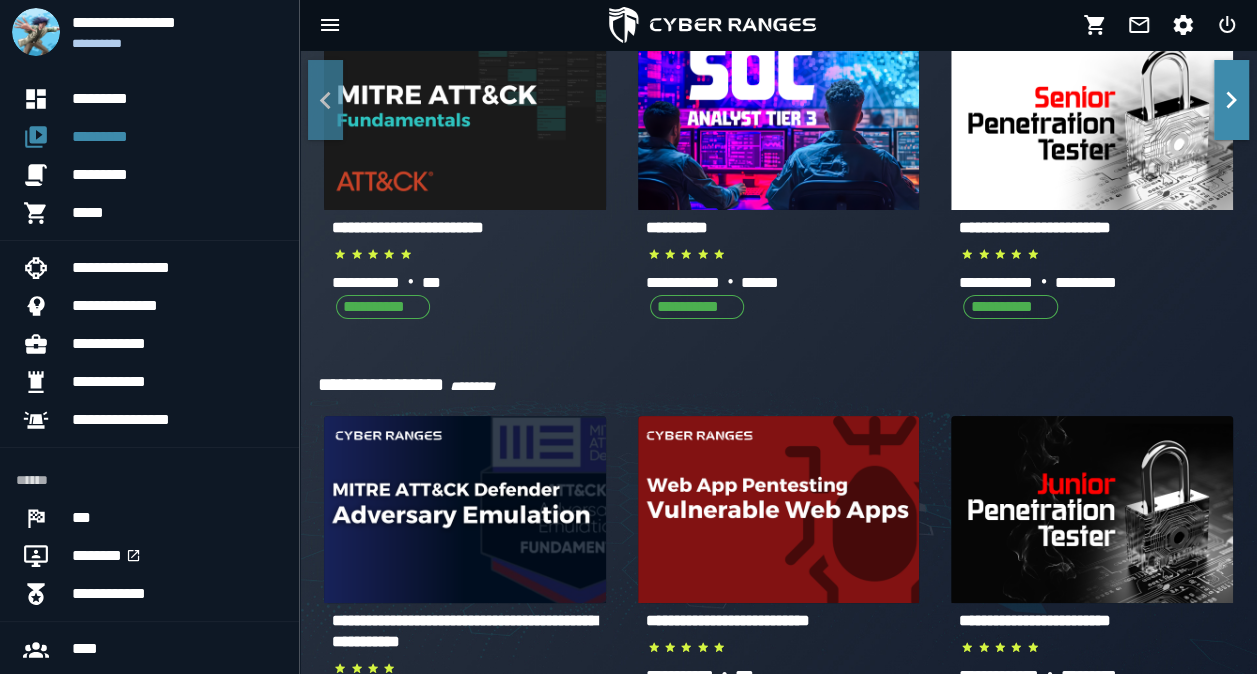 scroll, scrollTop: 0, scrollLeft: 0, axis: both 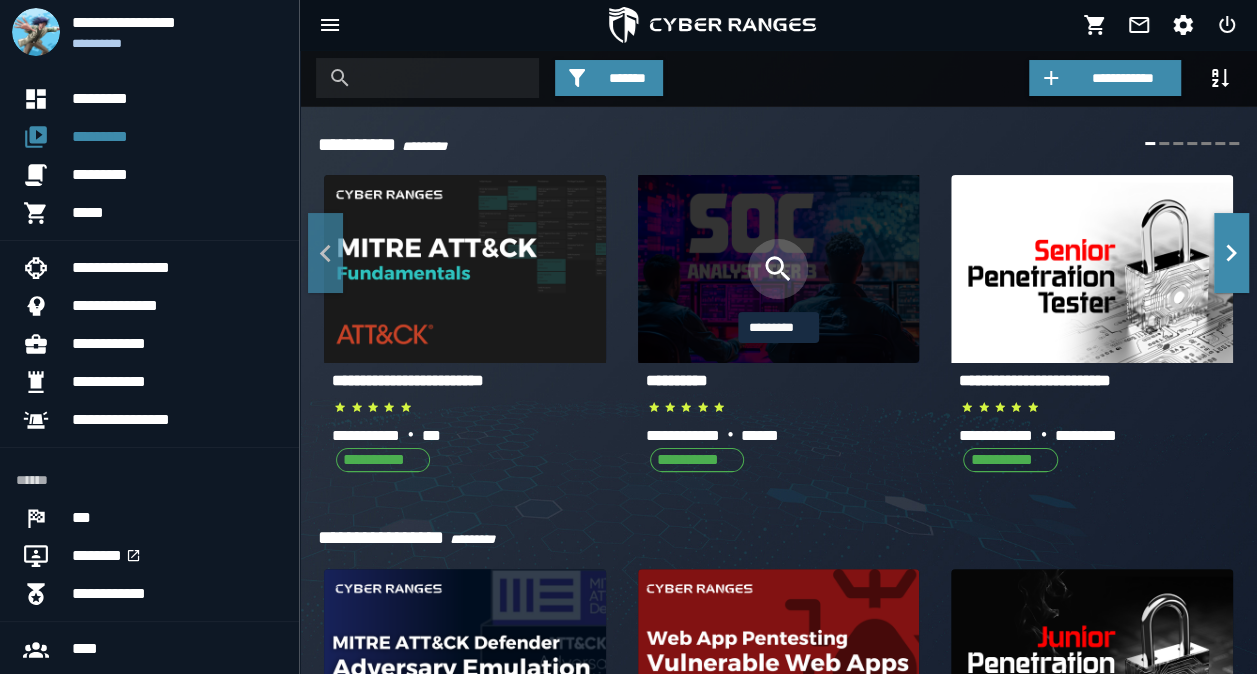 click 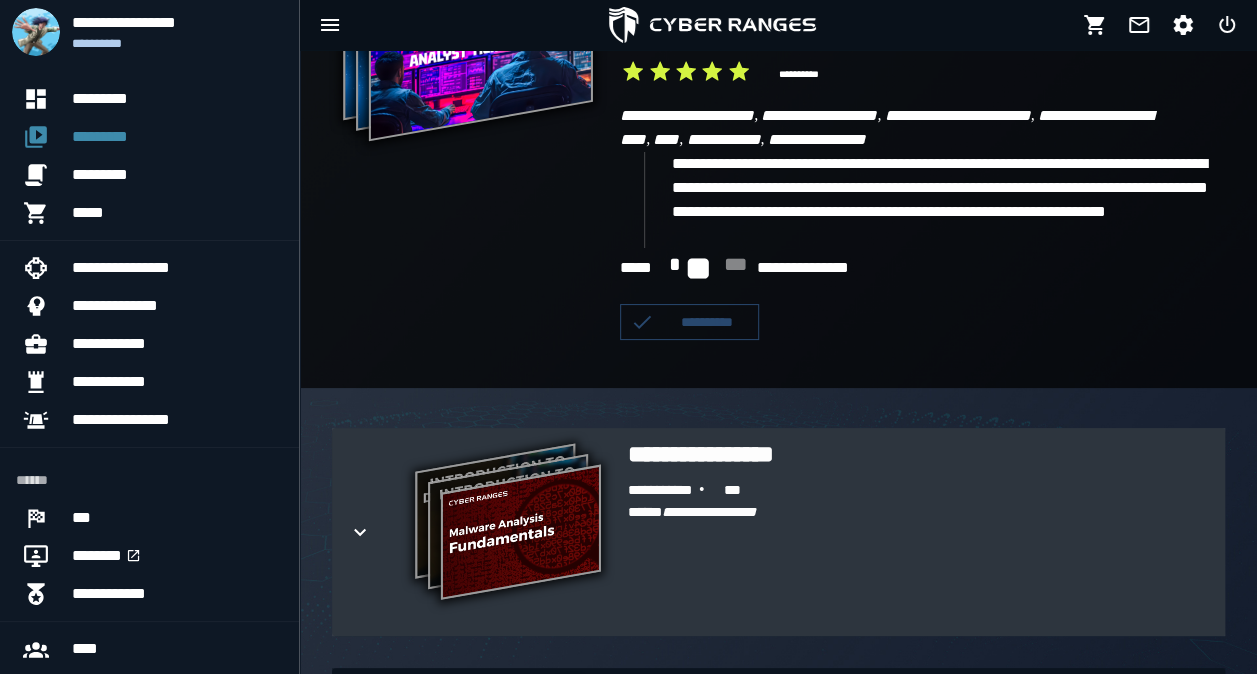 scroll, scrollTop: 100, scrollLeft: 0, axis: vertical 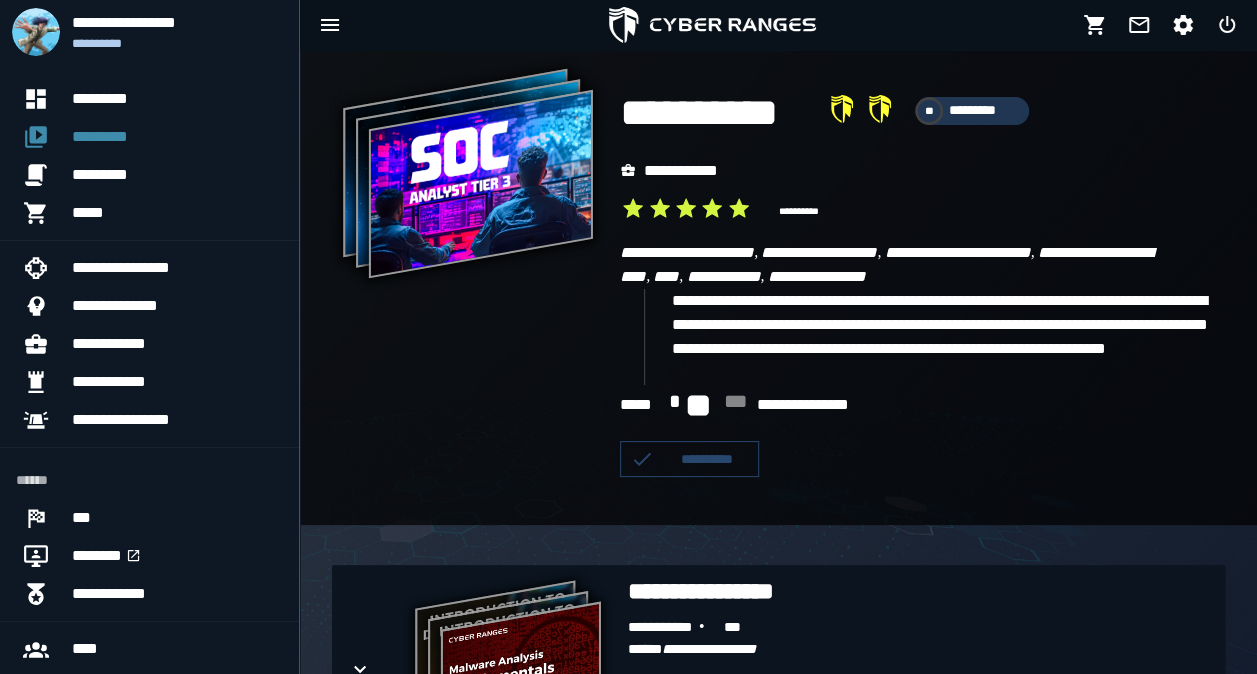 click on "**********" 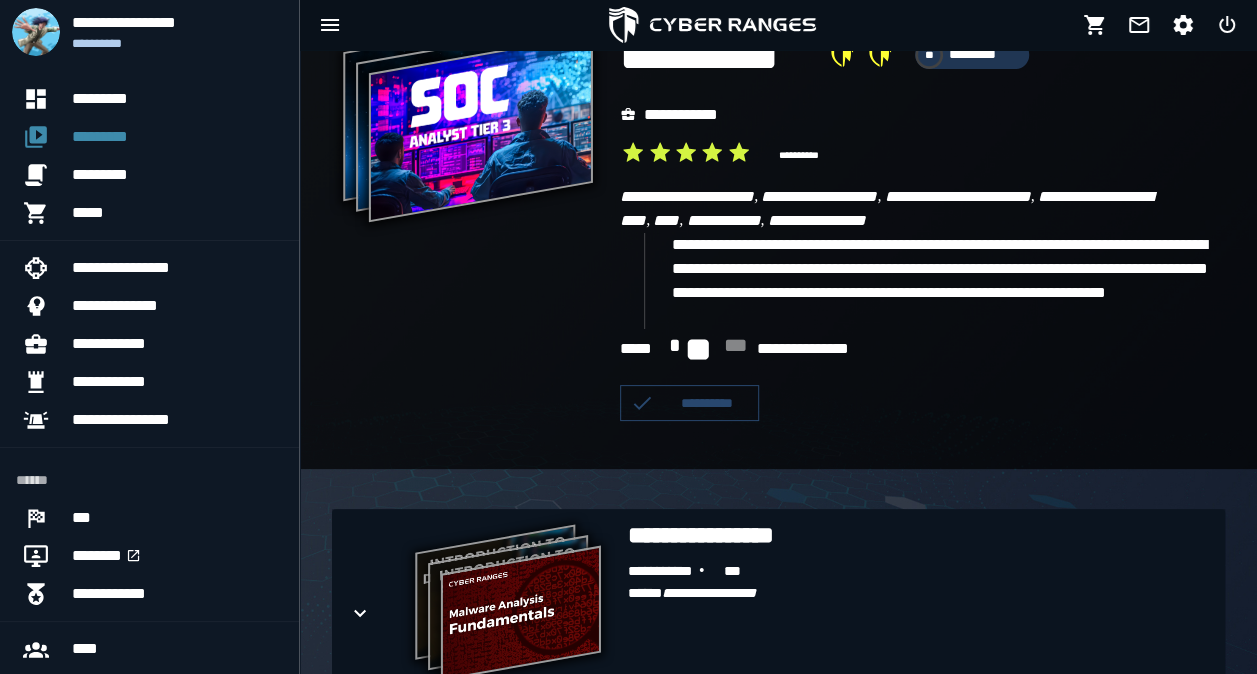 scroll, scrollTop: 0, scrollLeft: 0, axis: both 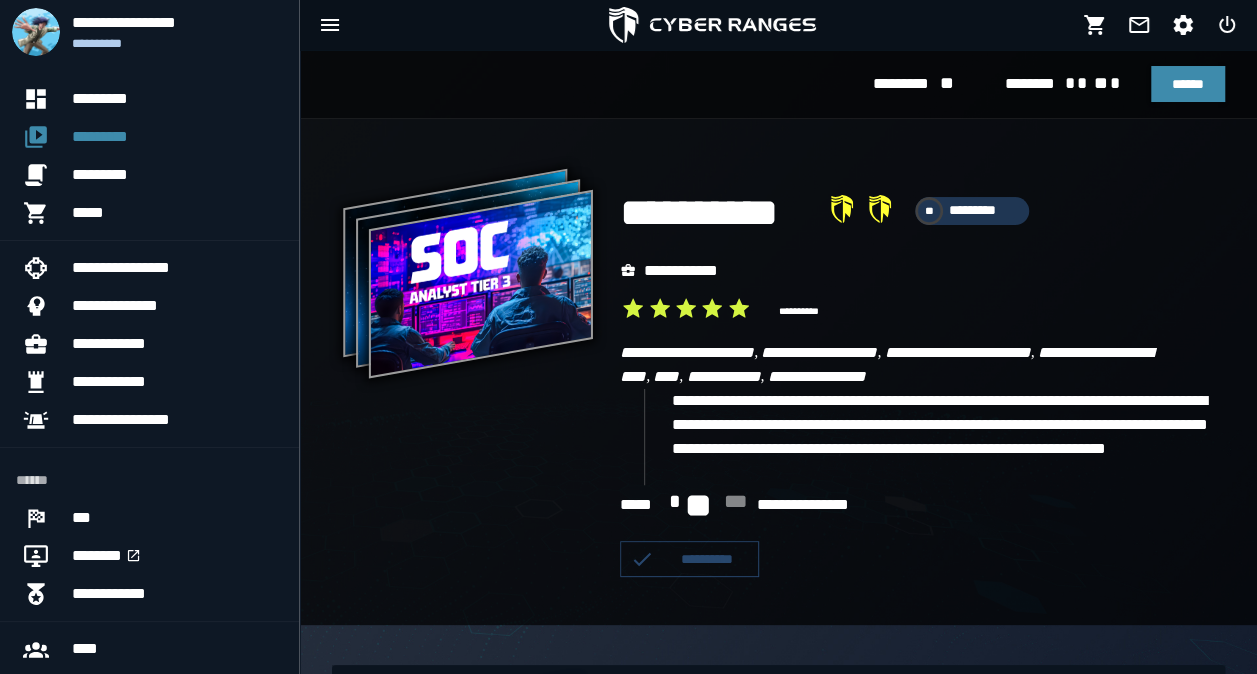 click on "**********" at bounding box center (713, 213) 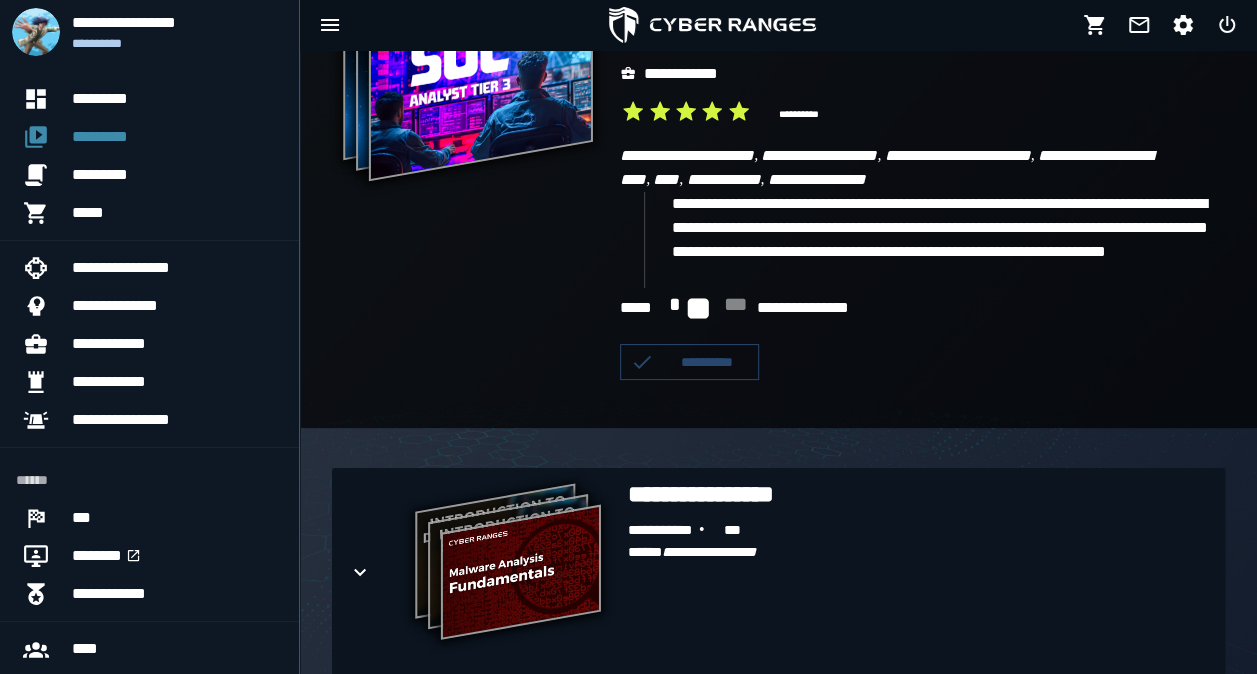 scroll, scrollTop: 199, scrollLeft: 0, axis: vertical 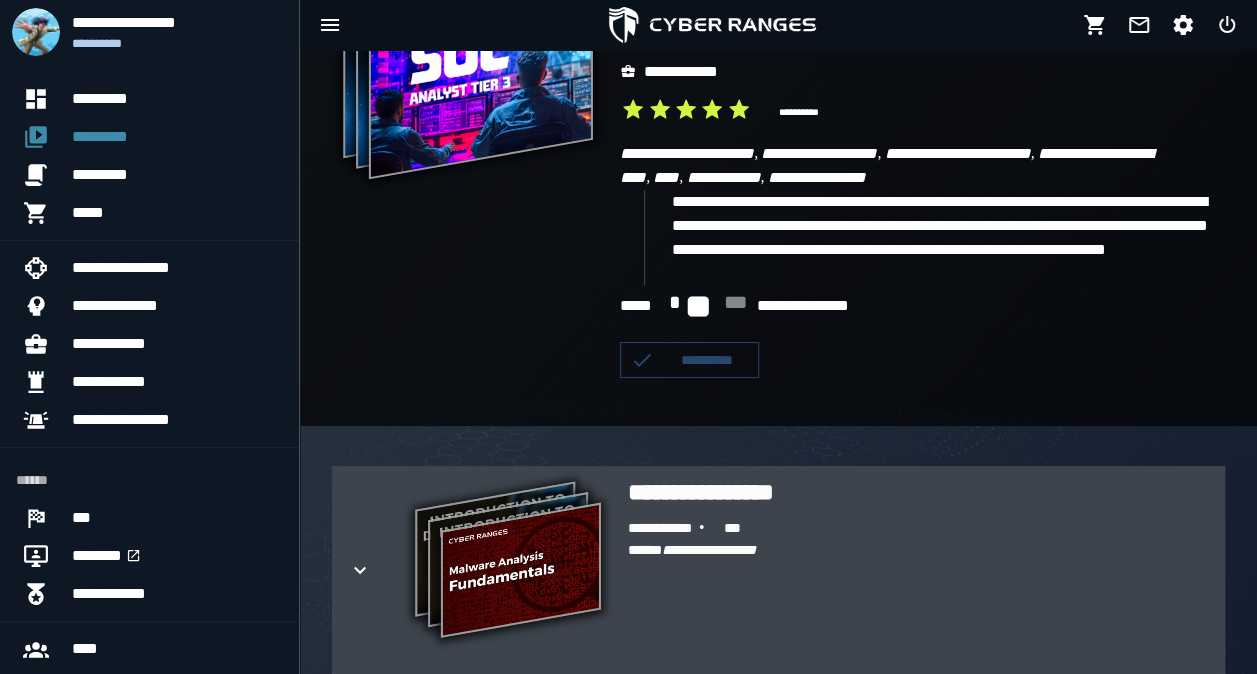 click on "[FIRST] [LAST]" at bounding box center (918, 588) 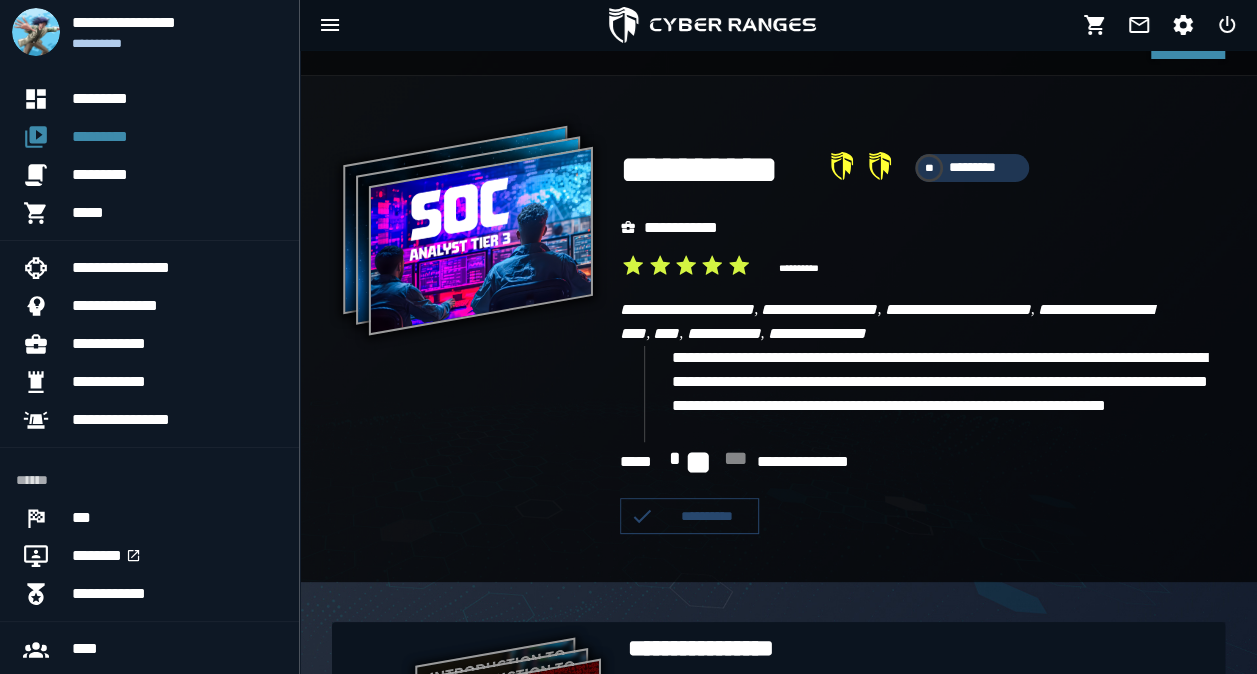scroll, scrollTop: 0, scrollLeft: 0, axis: both 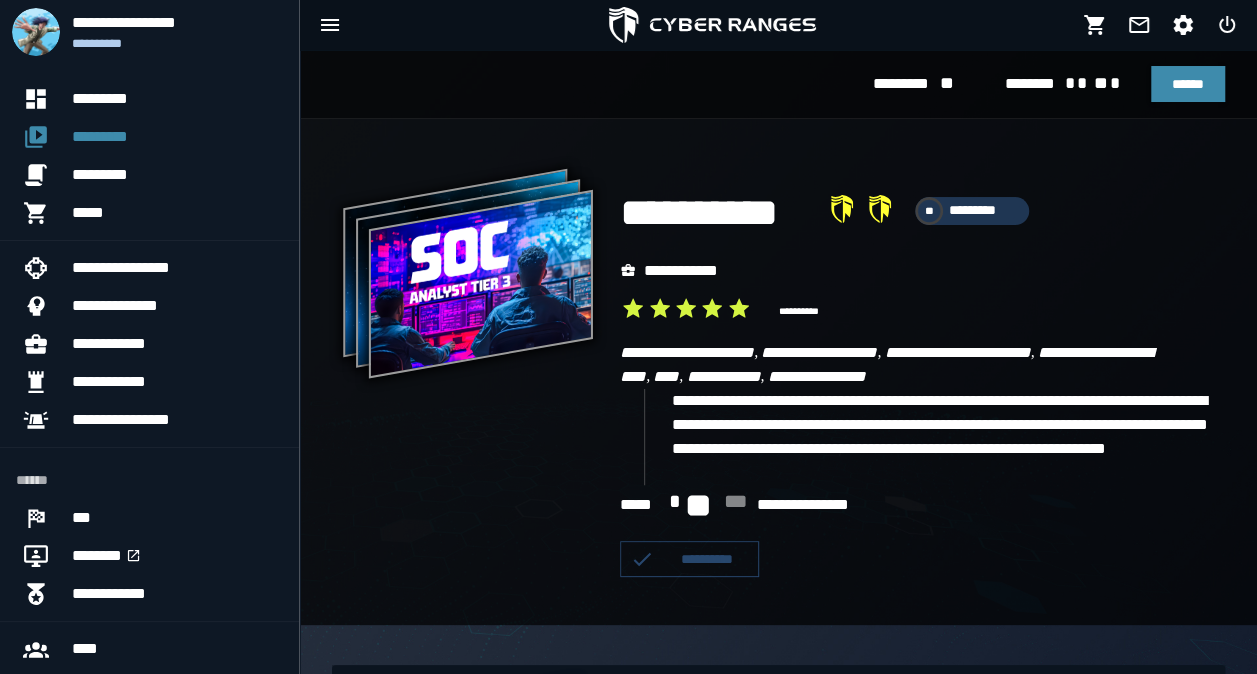 click on "[FIRST] [LAST] [MIDDLE] [NUMBER] [STREET] [CITY] [STATE]" at bounding box center (922, 365) 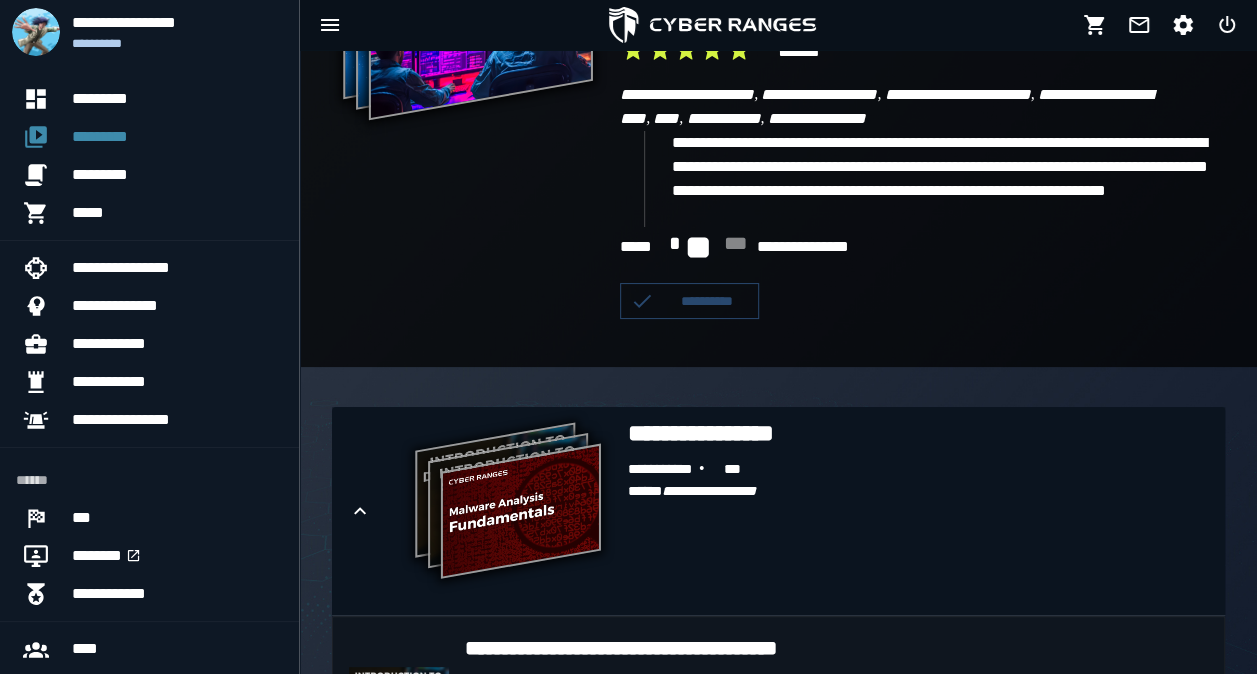scroll, scrollTop: 0, scrollLeft: 0, axis: both 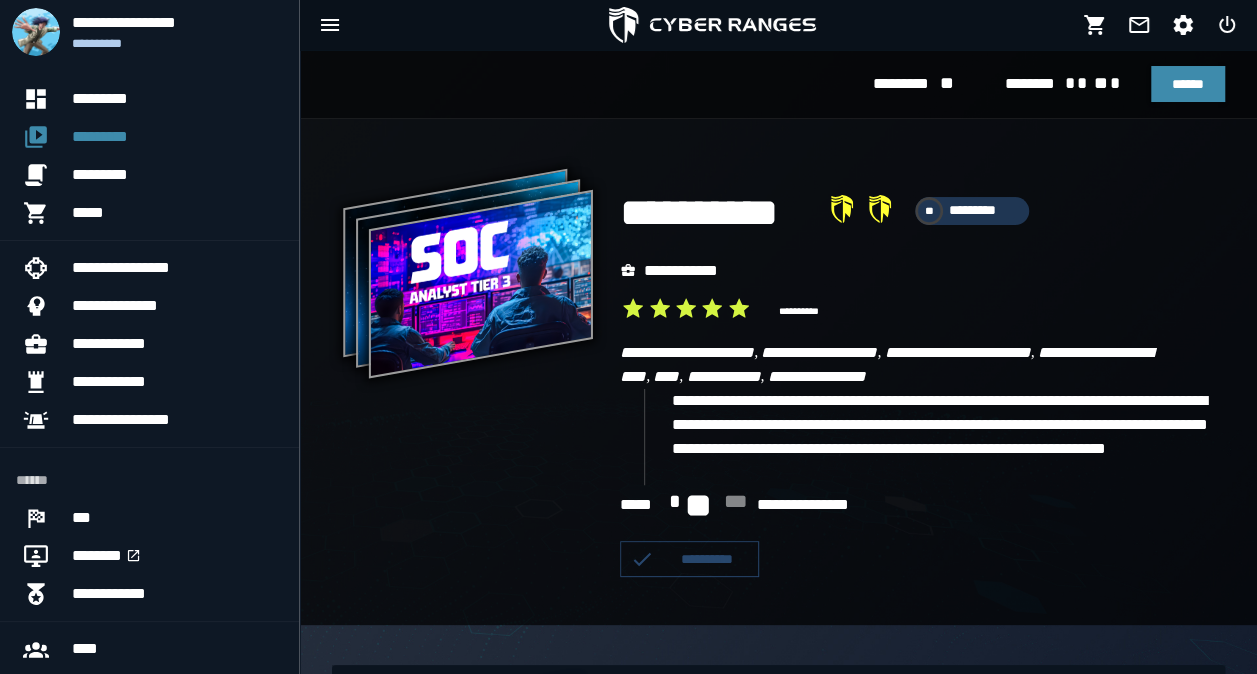 click on "[FIRST] [LAST] [MIDDLE] [NUMBER] [STREET] [CITY] [STATE]" at bounding box center (948, 437) 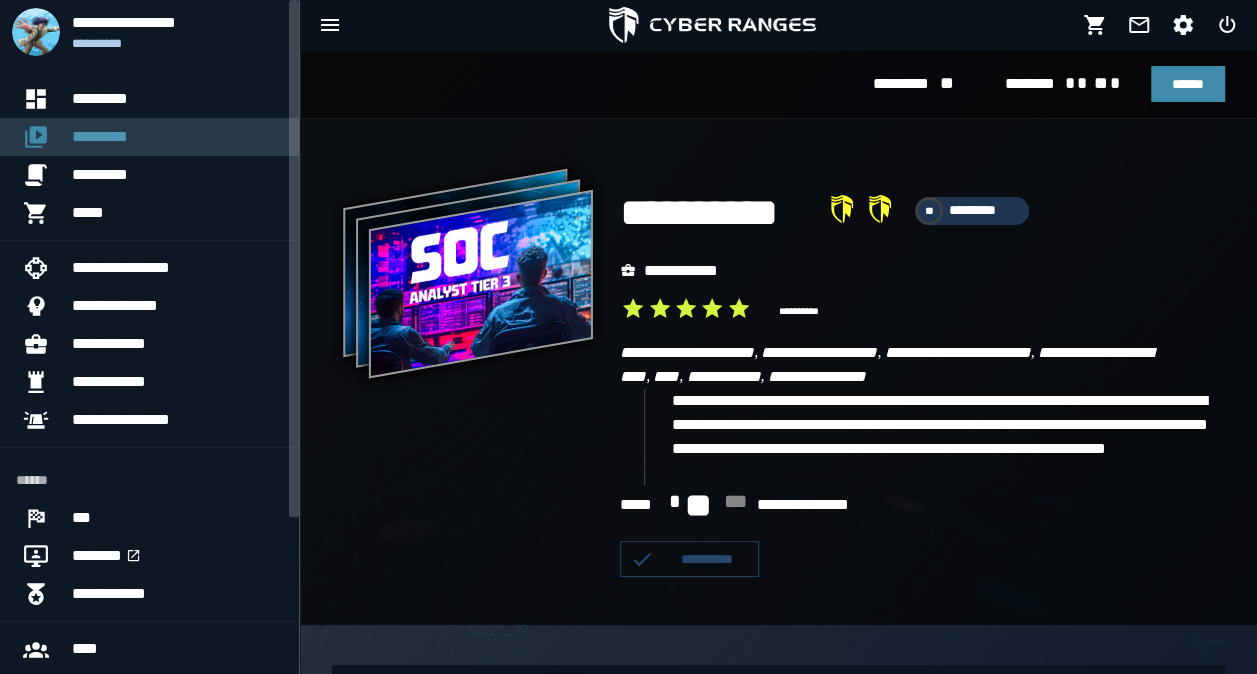 click on "*********" at bounding box center (177, 137) 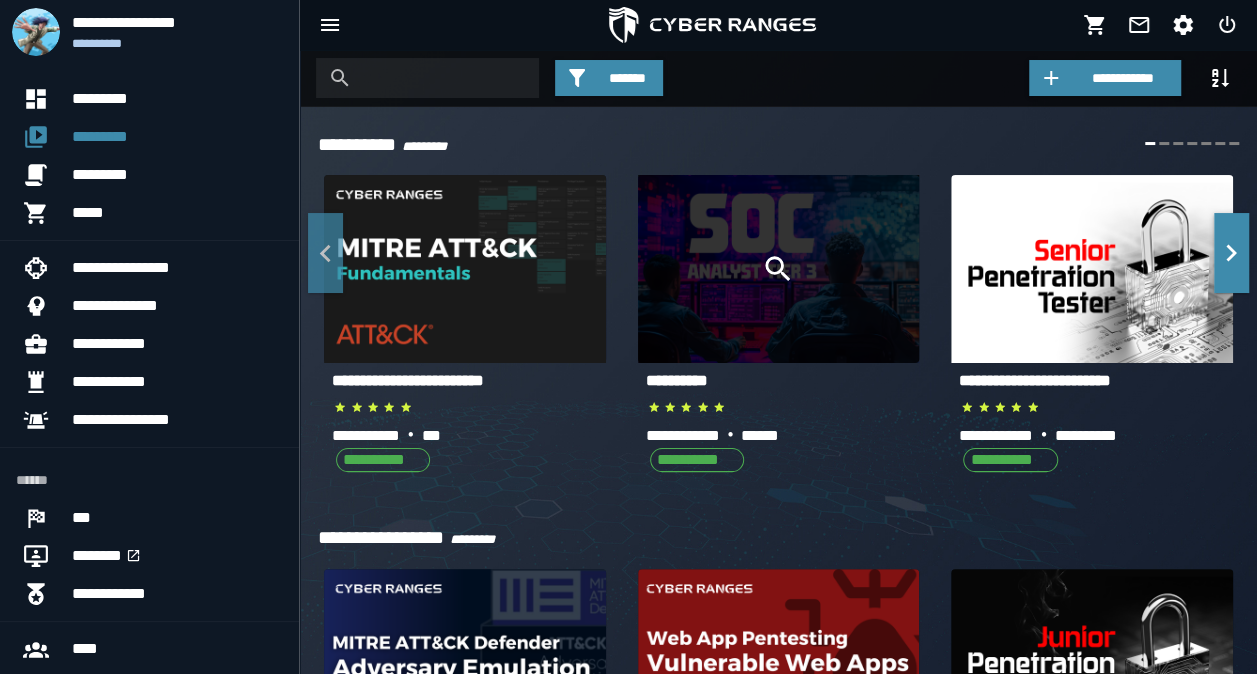 click 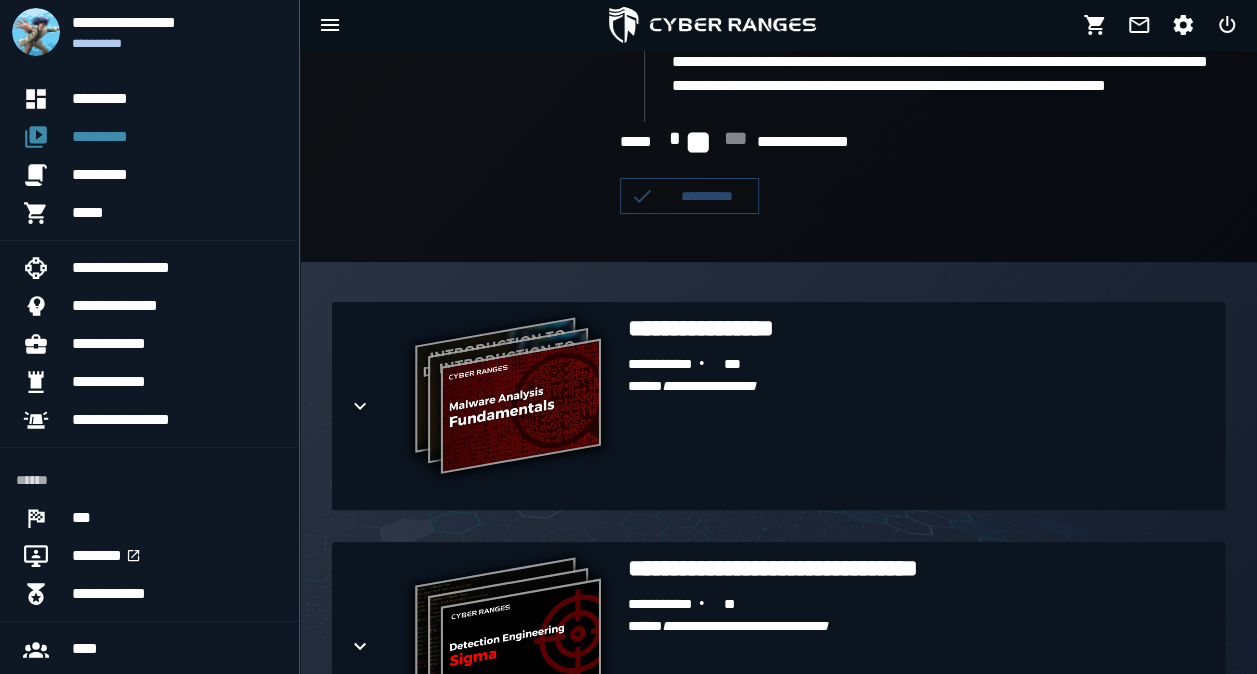 scroll, scrollTop: 100, scrollLeft: 0, axis: vertical 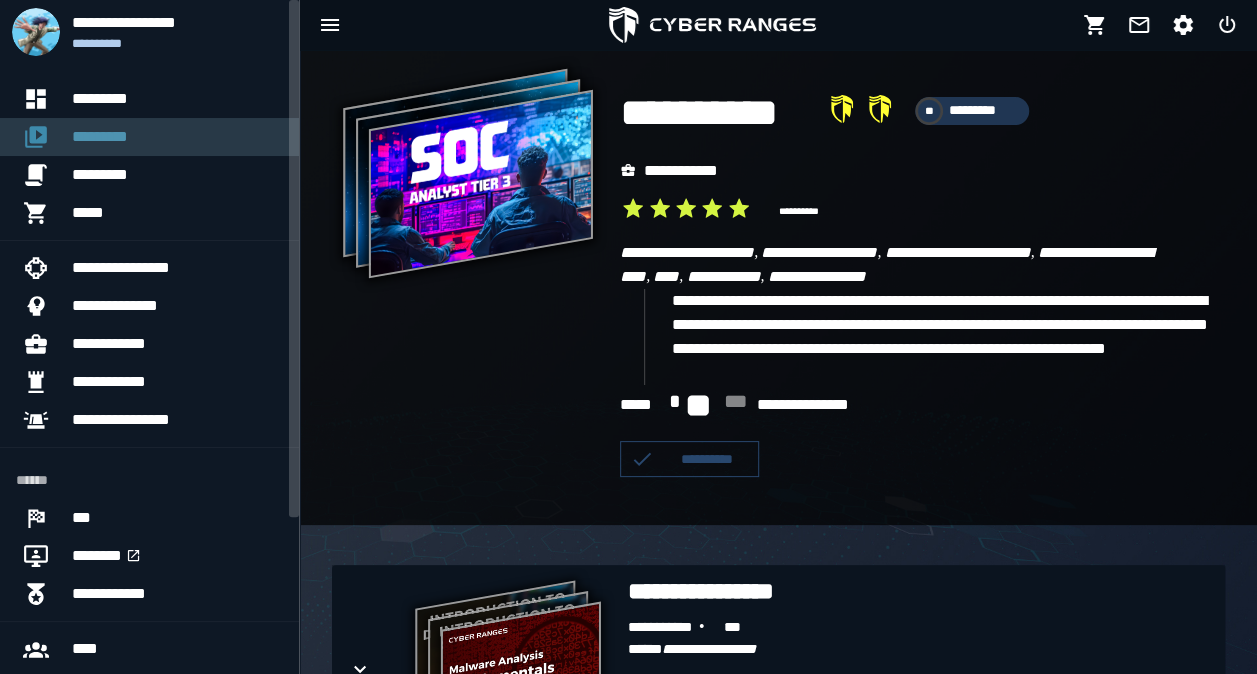 click on "*********" at bounding box center (177, 137) 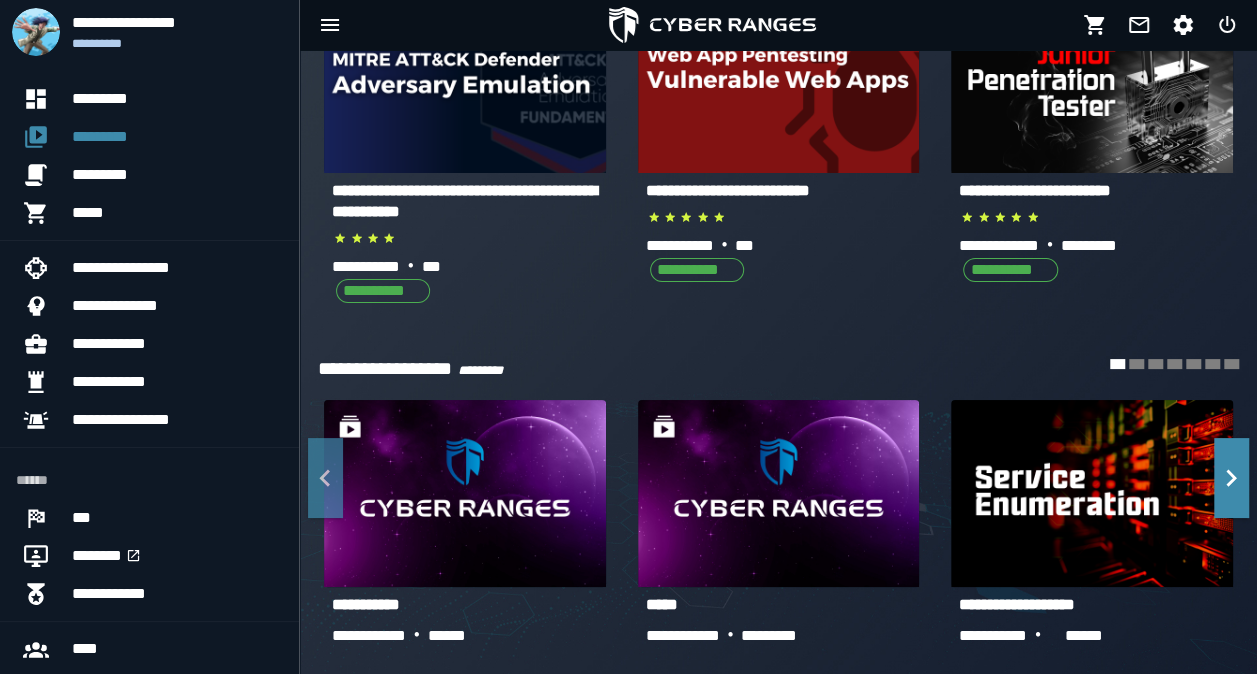 scroll, scrollTop: 397, scrollLeft: 0, axis: vertical 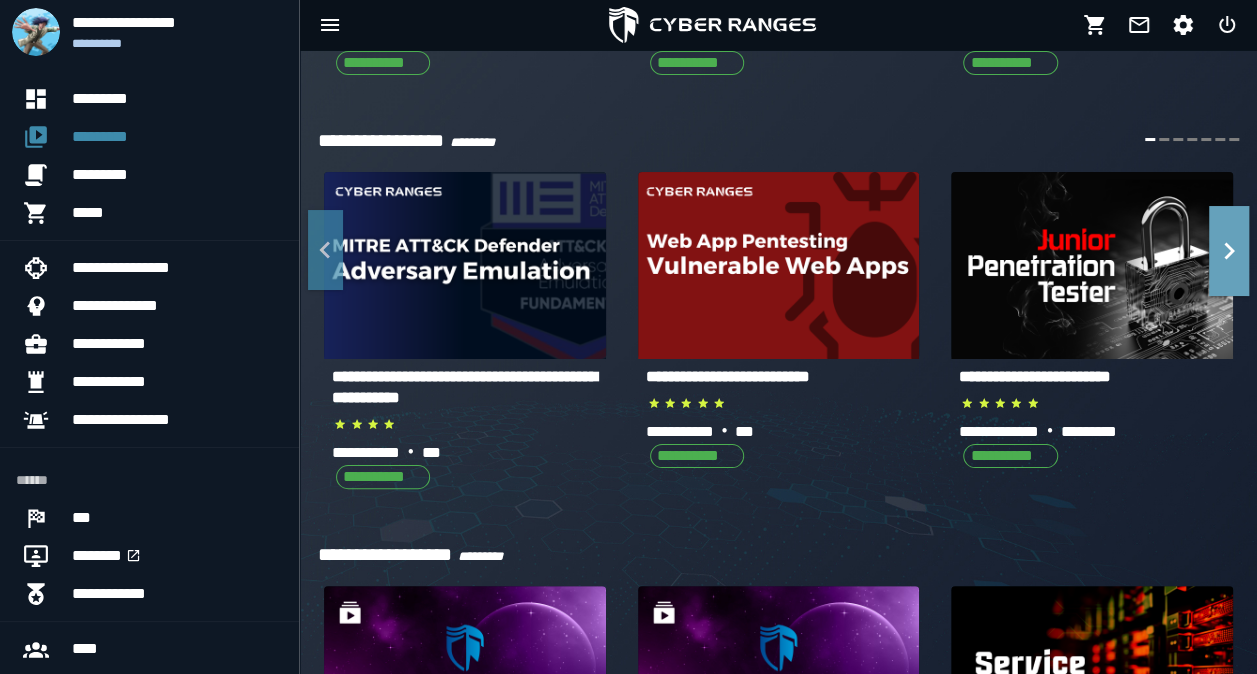 click at bounding box center [1229, 251] 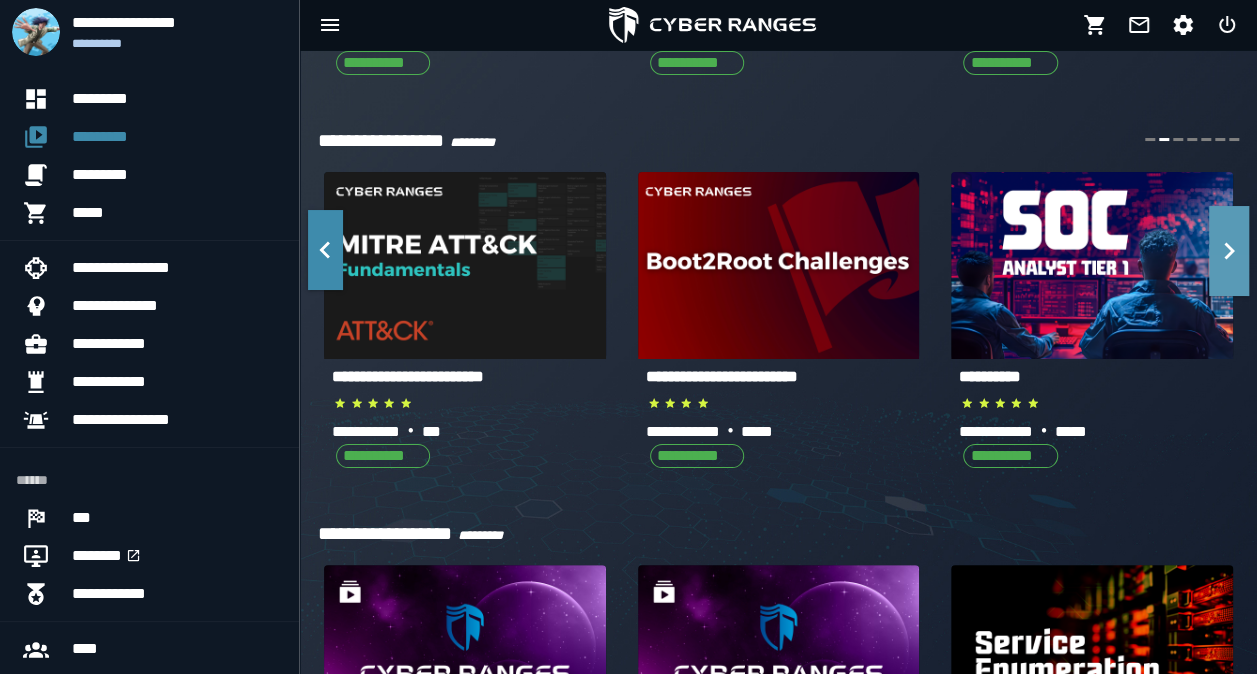 click at bounding box center (1229, 251) 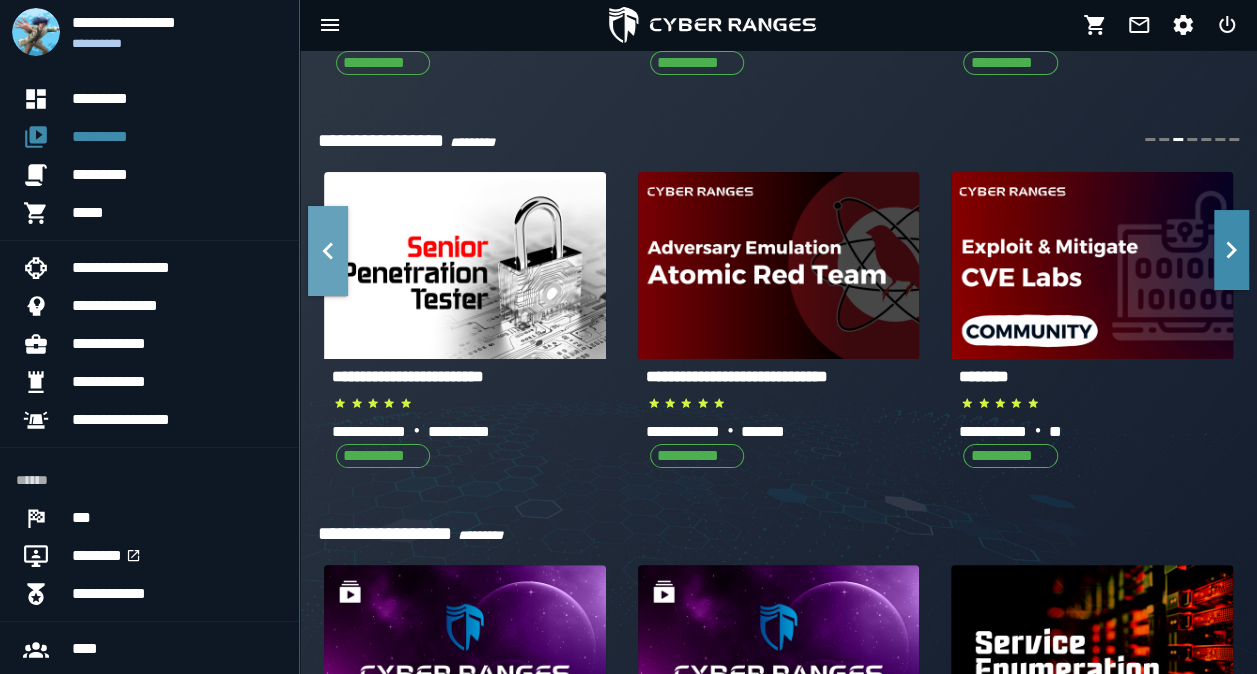 click 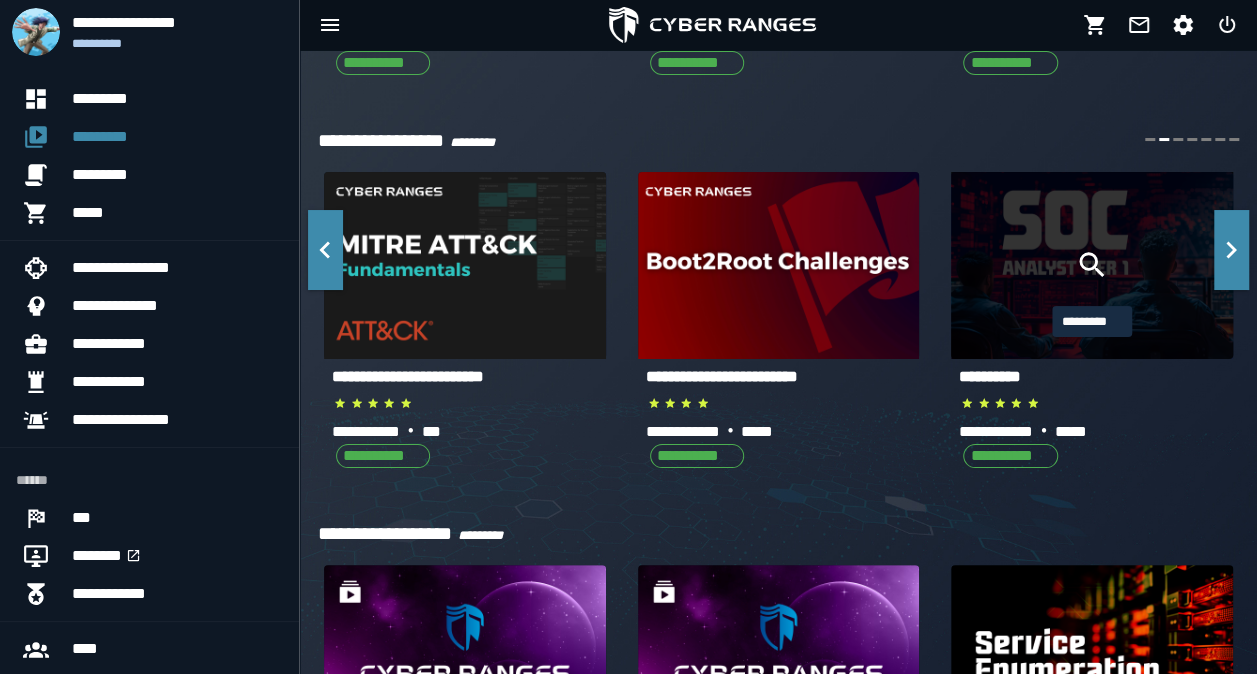 click 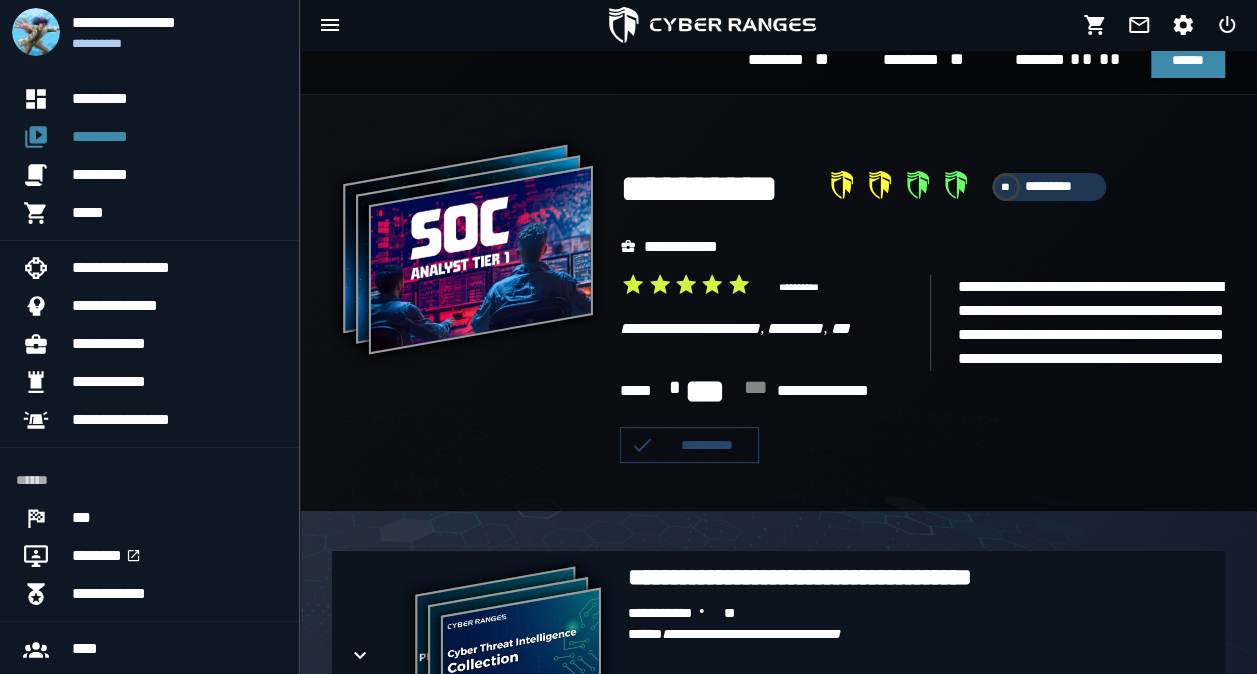 scroll, scrollTop: 0, scrollLeft: 0, axis: both 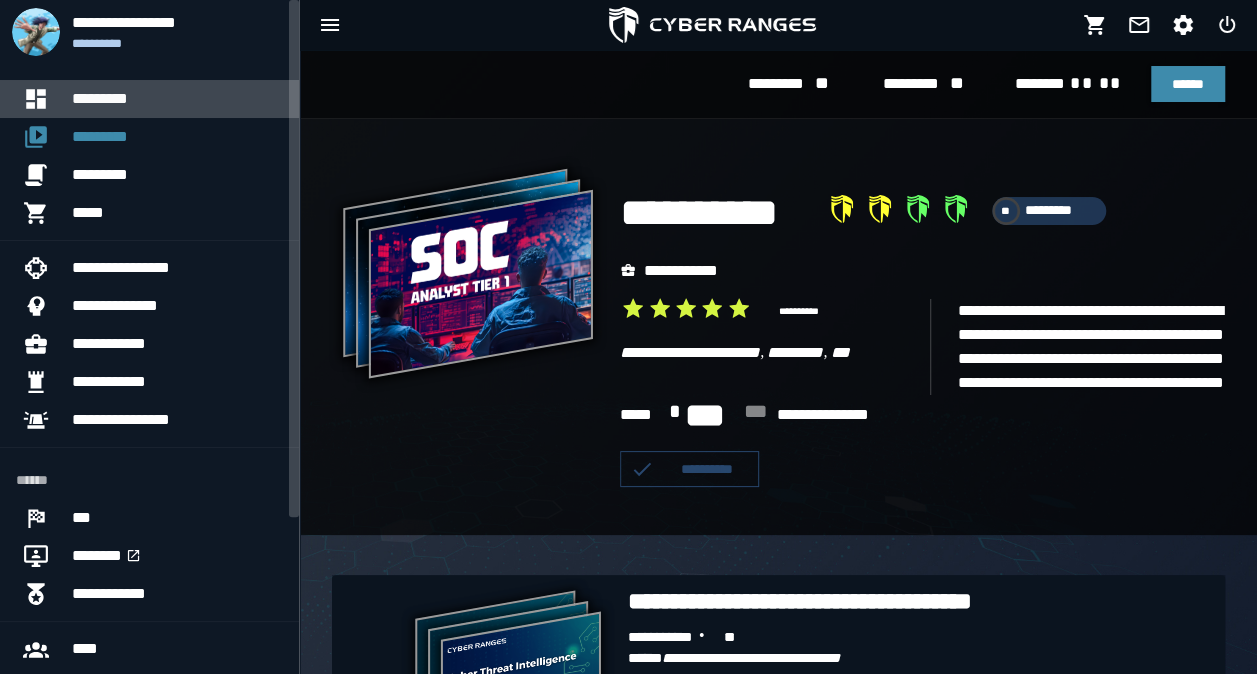 click on "*********" at bounding box center [177, 99] 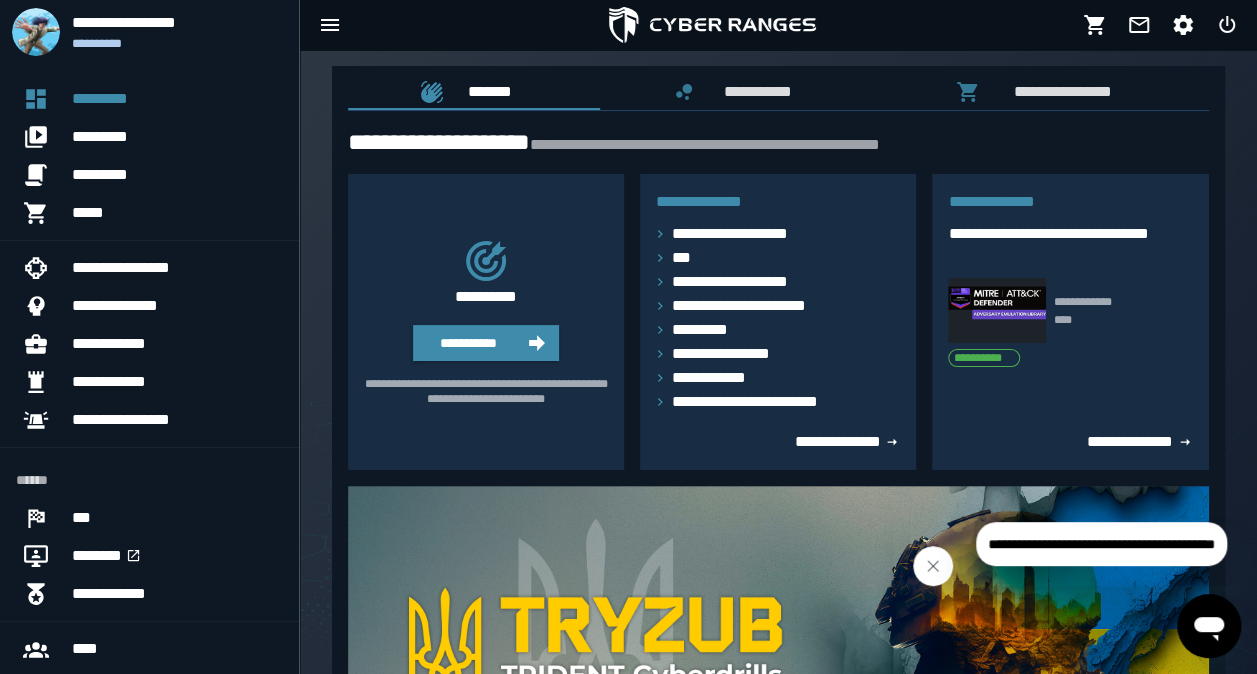 click 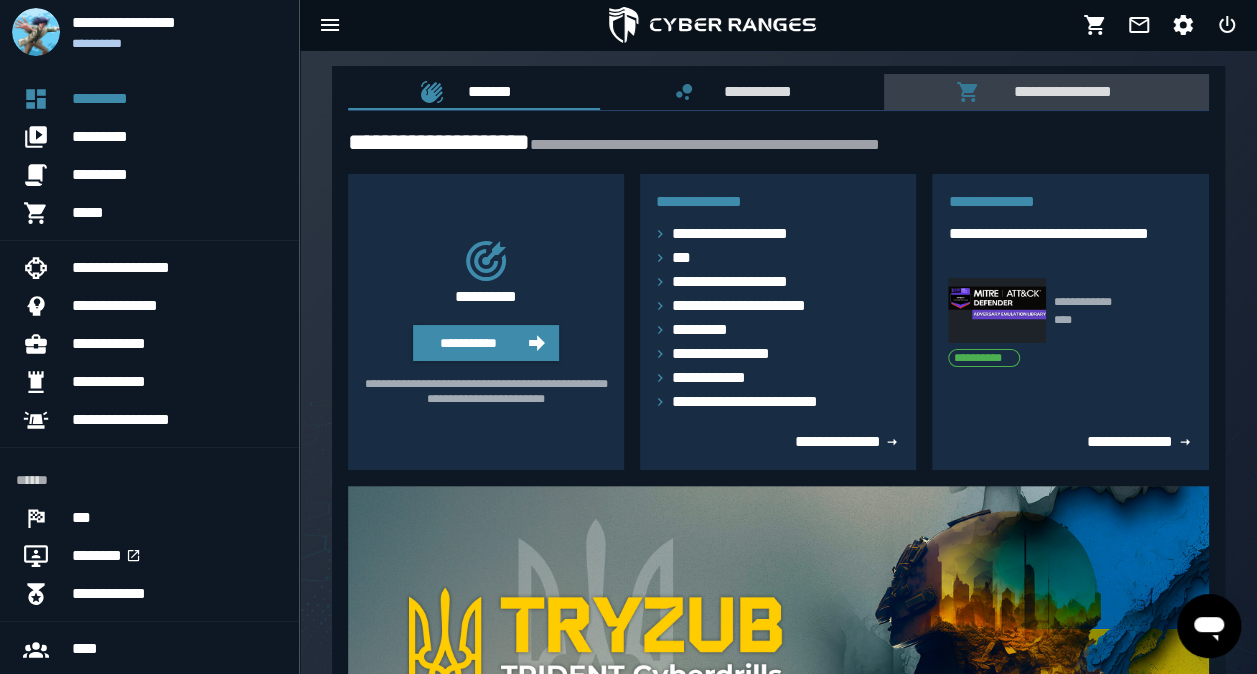 click on "**********" at bounding box center [1058, 91] 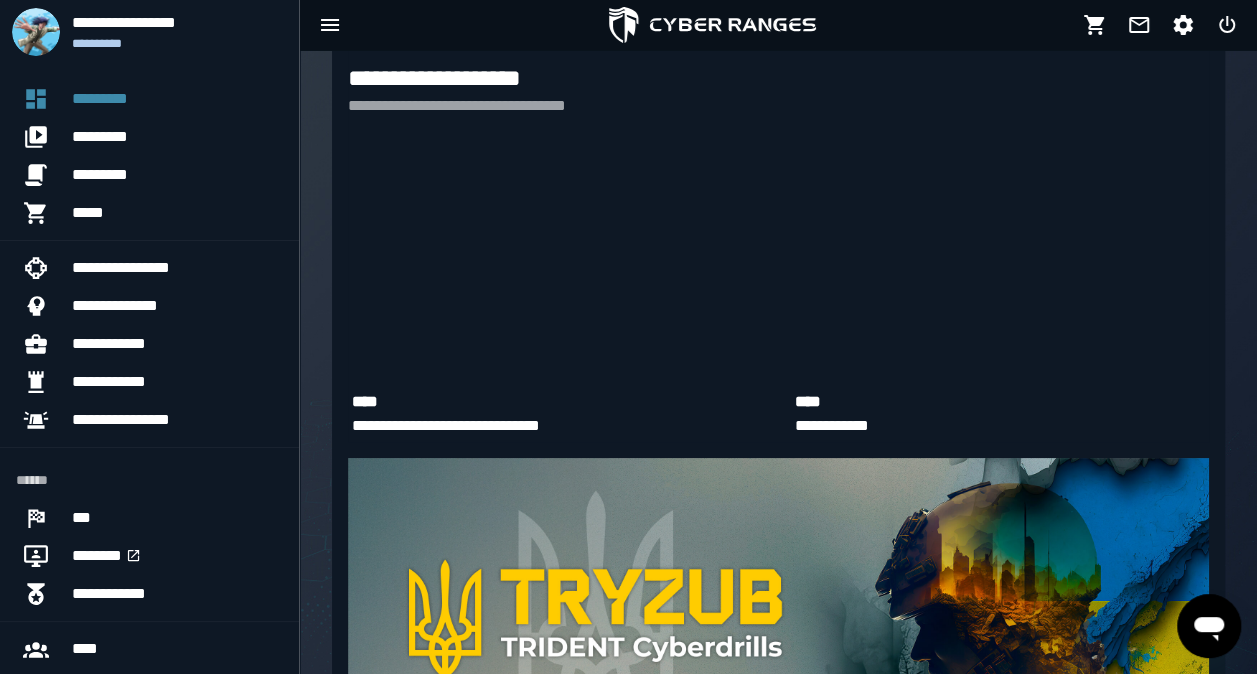 scroll, scrollTop: 0, scrollLeft: 0, axis: both 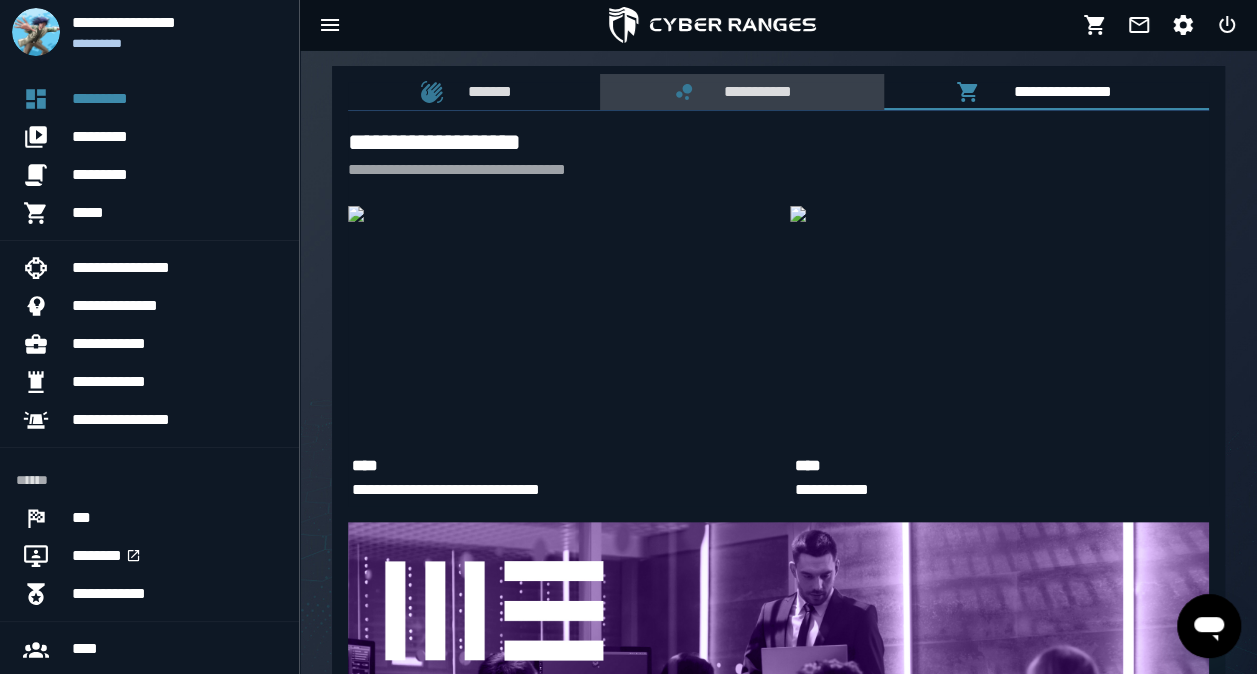 drag, startPoint x: 799, startPoint y: 108, endPoint x: 783, endPoint y: 105, distance: 16.27882 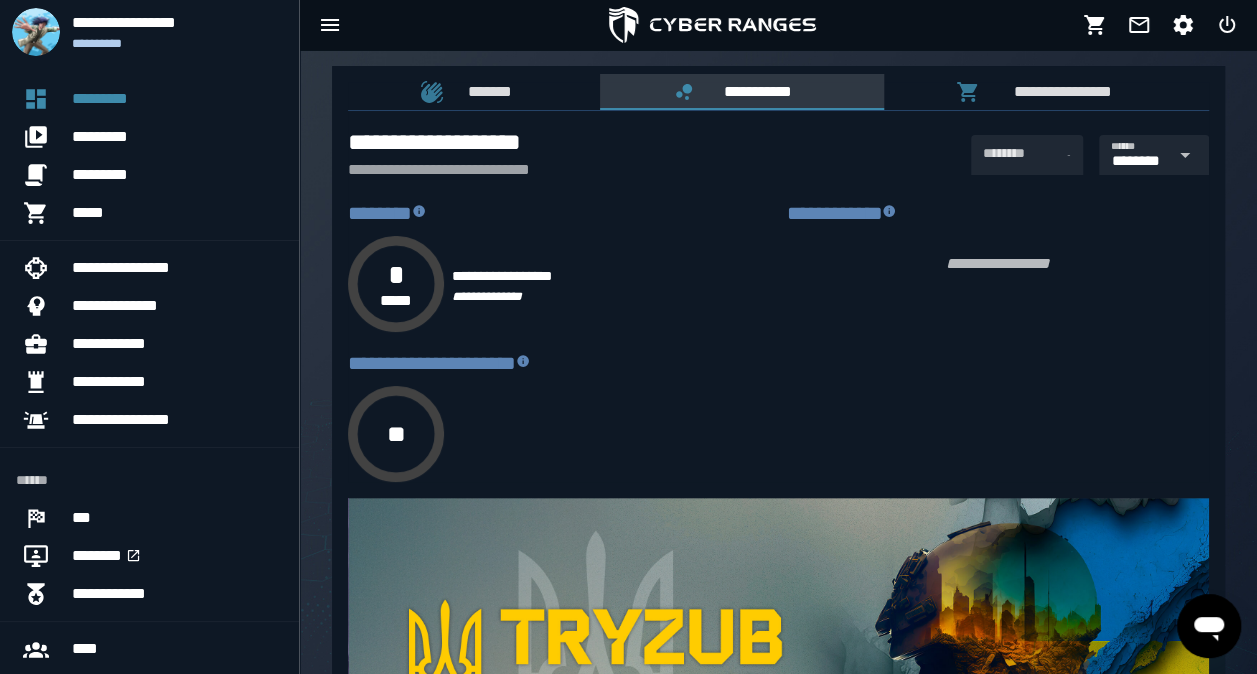 type on "****" 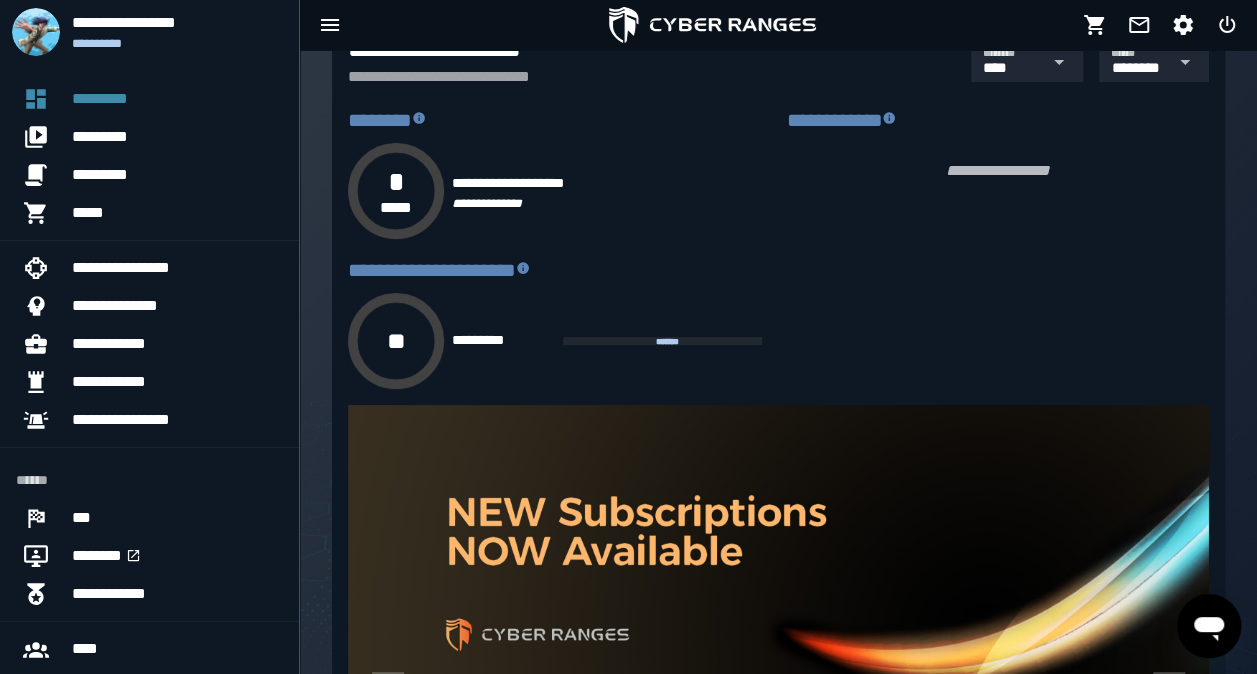 scroll, scrollTop: 200, scrollLeft: 0, axis: vertical 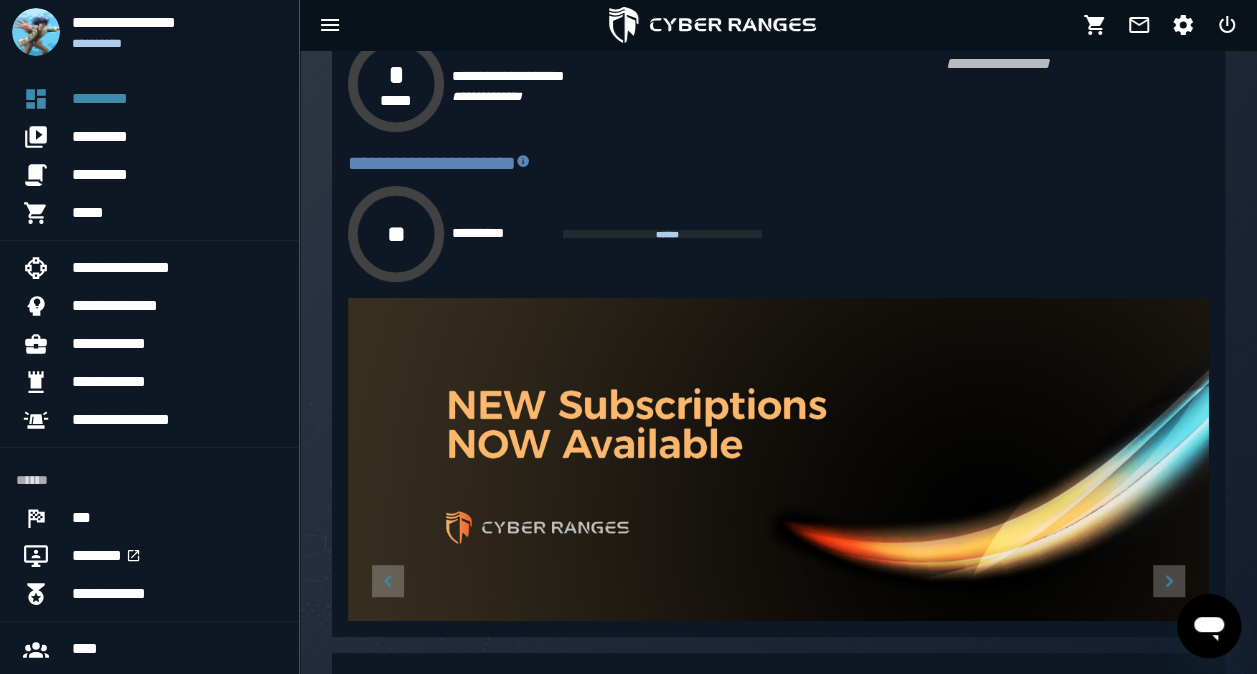 click on "*******" at bounding box center [666, 233] 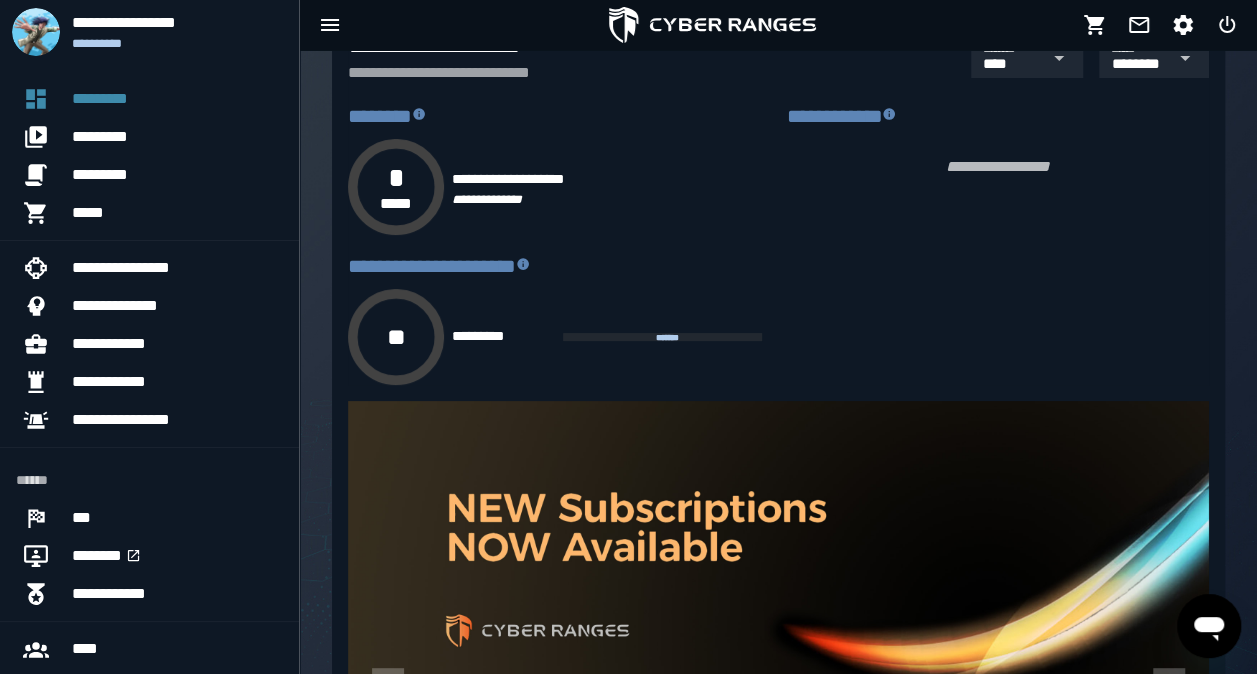 scroll, scrollTop: 0, scrollLeft: 0, axis: both 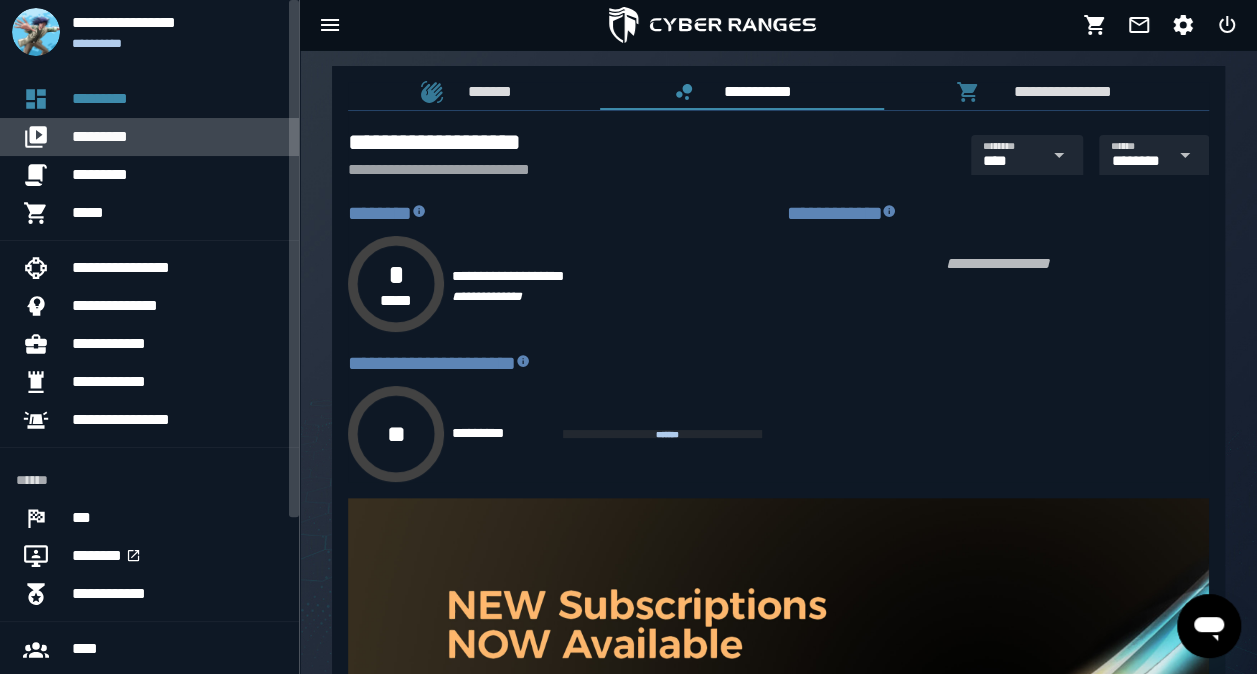 click on "*********" at bounding box center [177, 137] 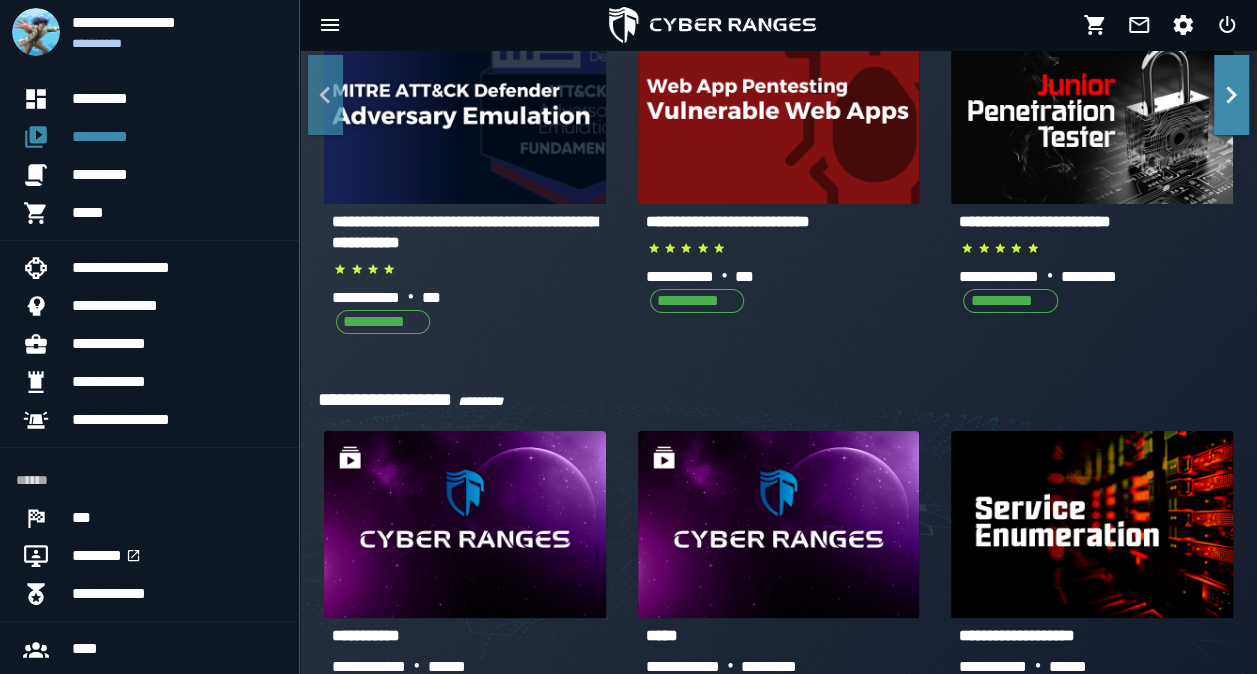 scroll, scrollTop: 597, scrollLeft: 0, axis: vertical 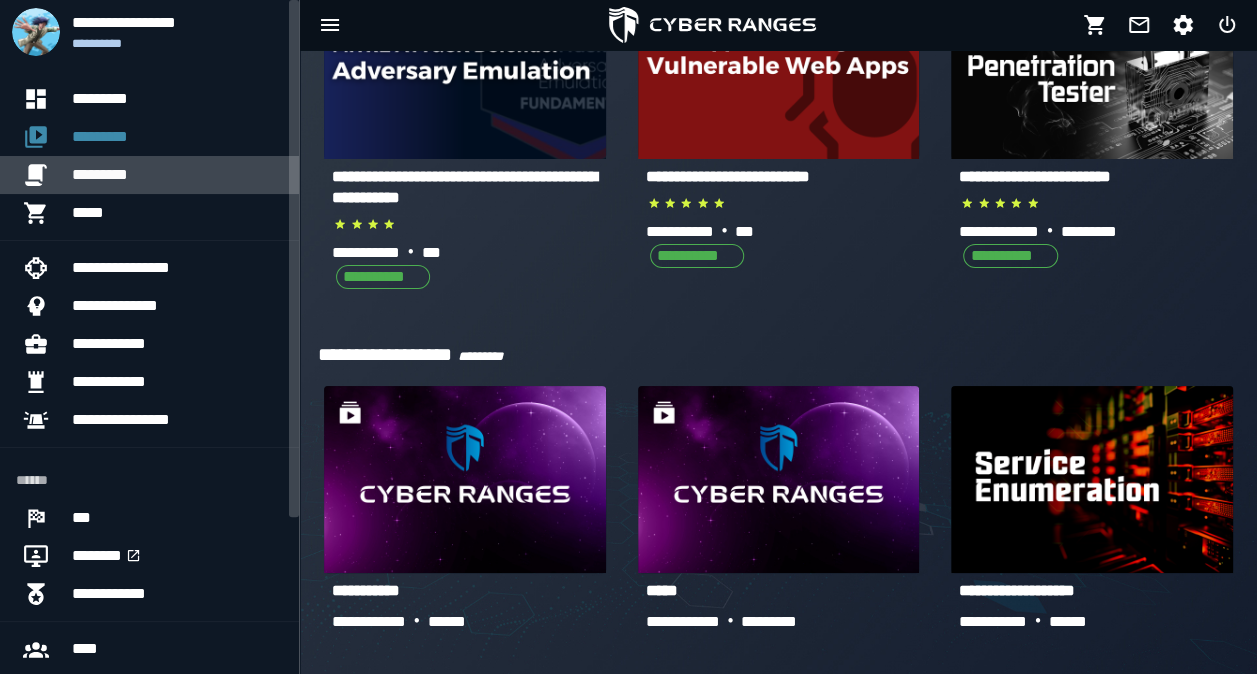 click on "*********" at bounding box center [177, 175] 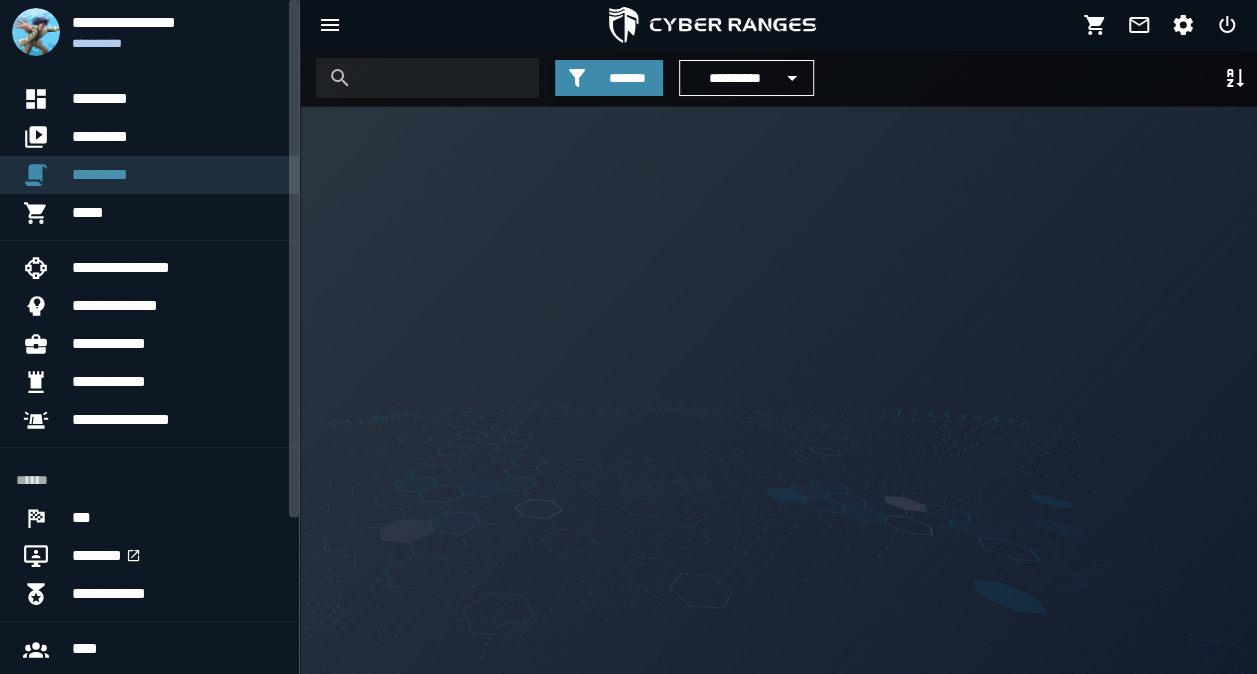scroll, scrollTop: 0, scrollLeft: 0, axis: both 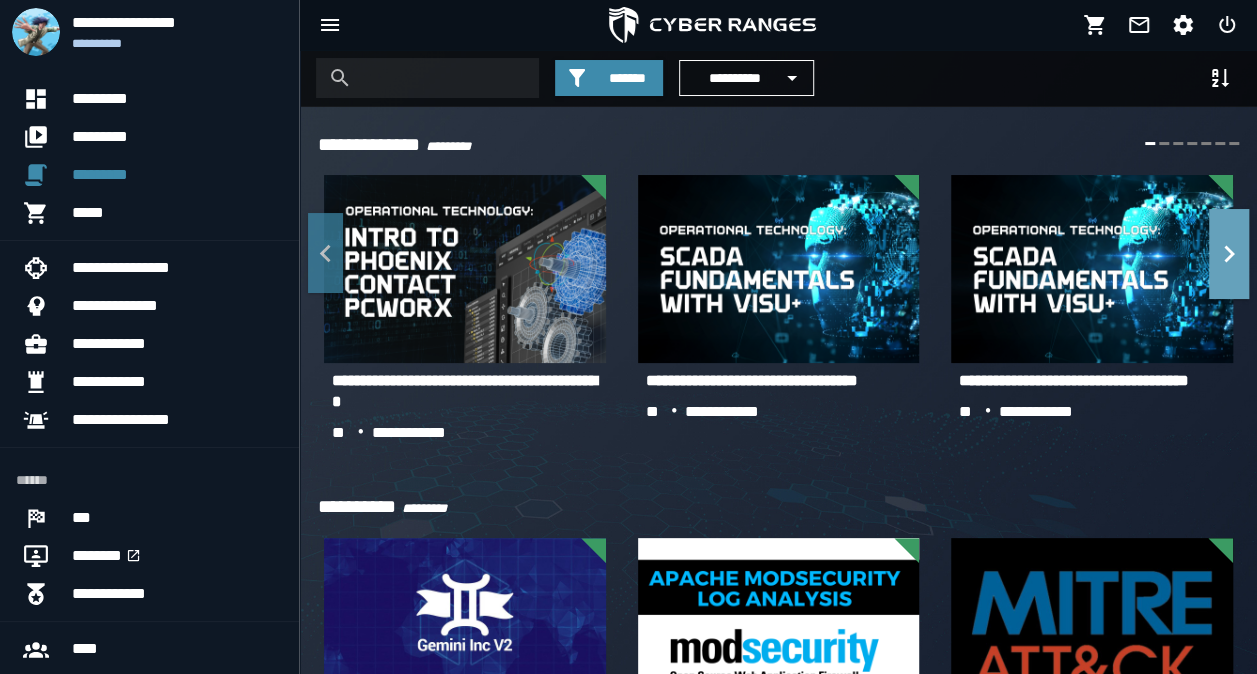 click 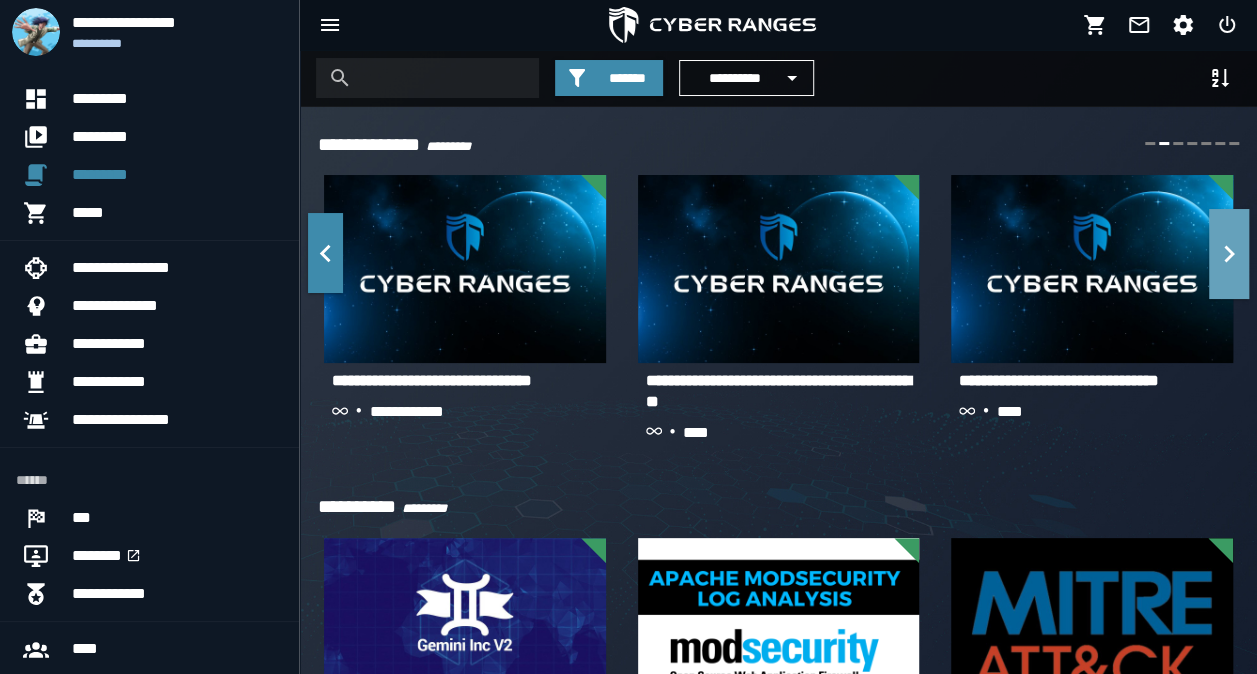 click 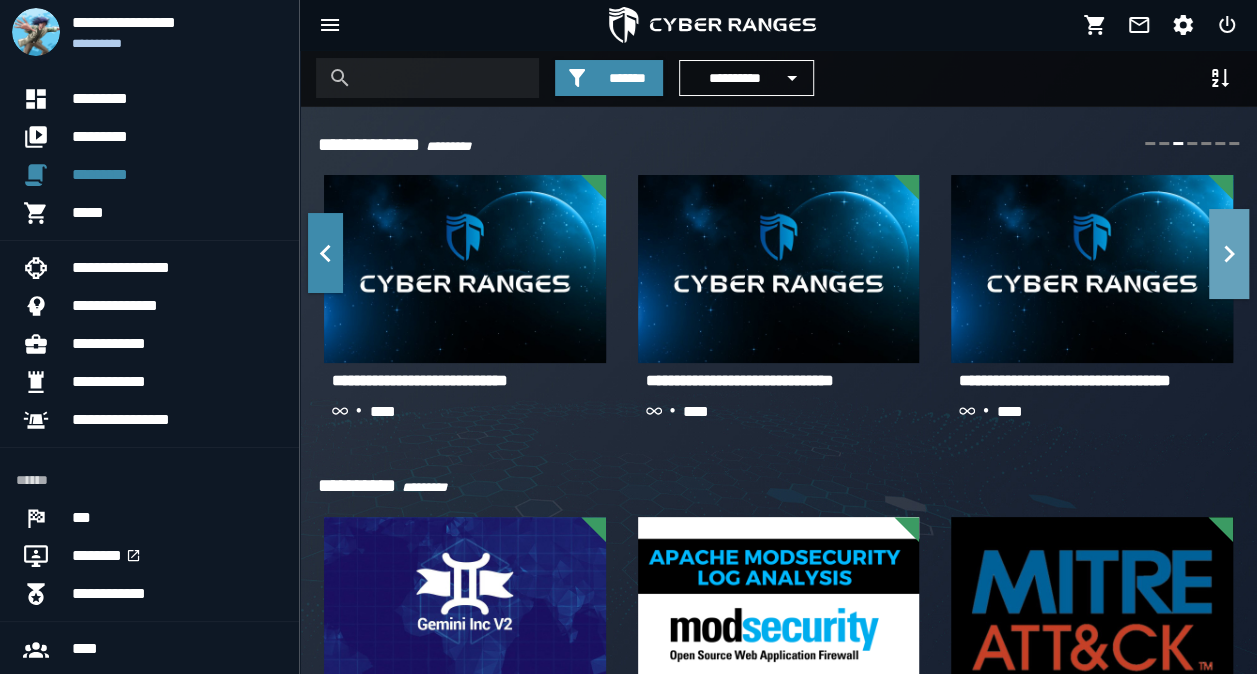 click 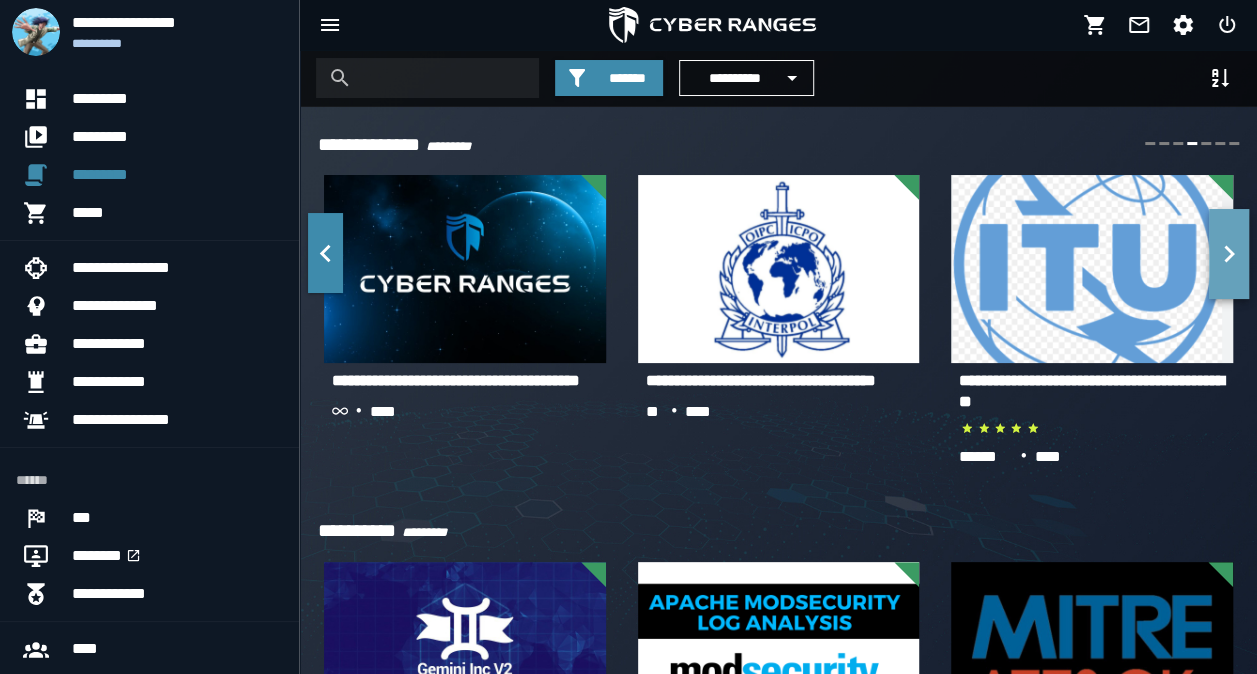 click at bounding box center (1229, 254) 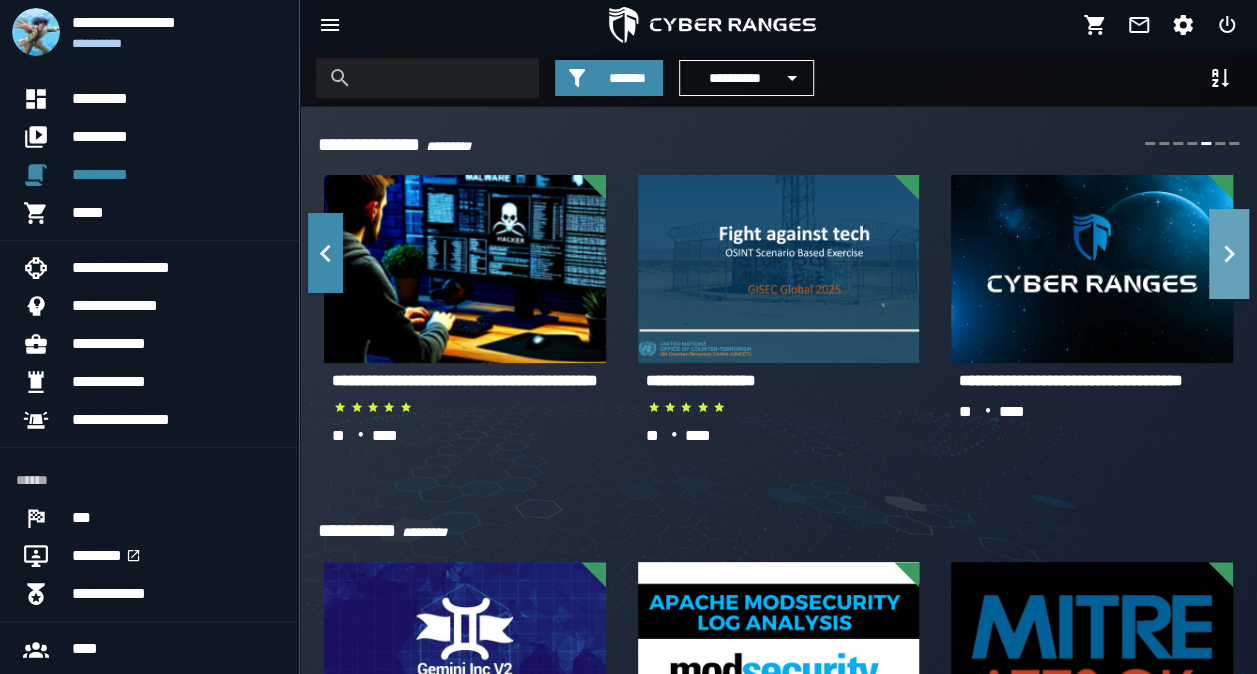 click at bounding box center [1229, 254] 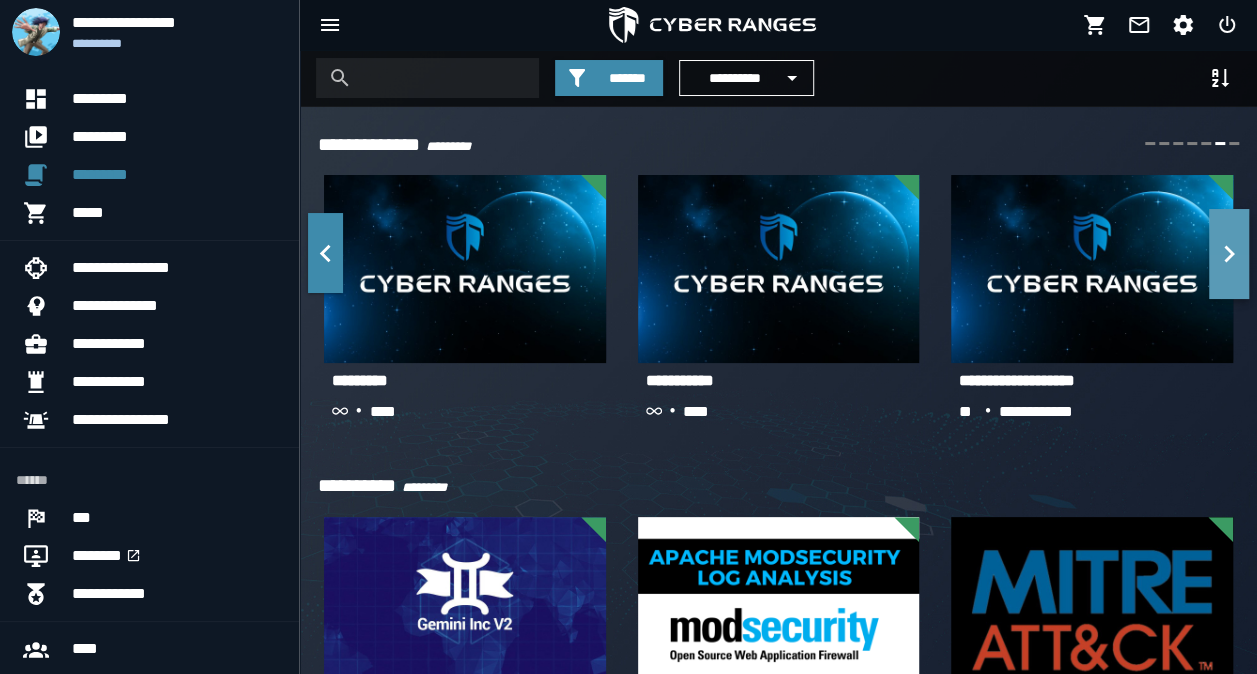 click at bounding box center (1229, 254) 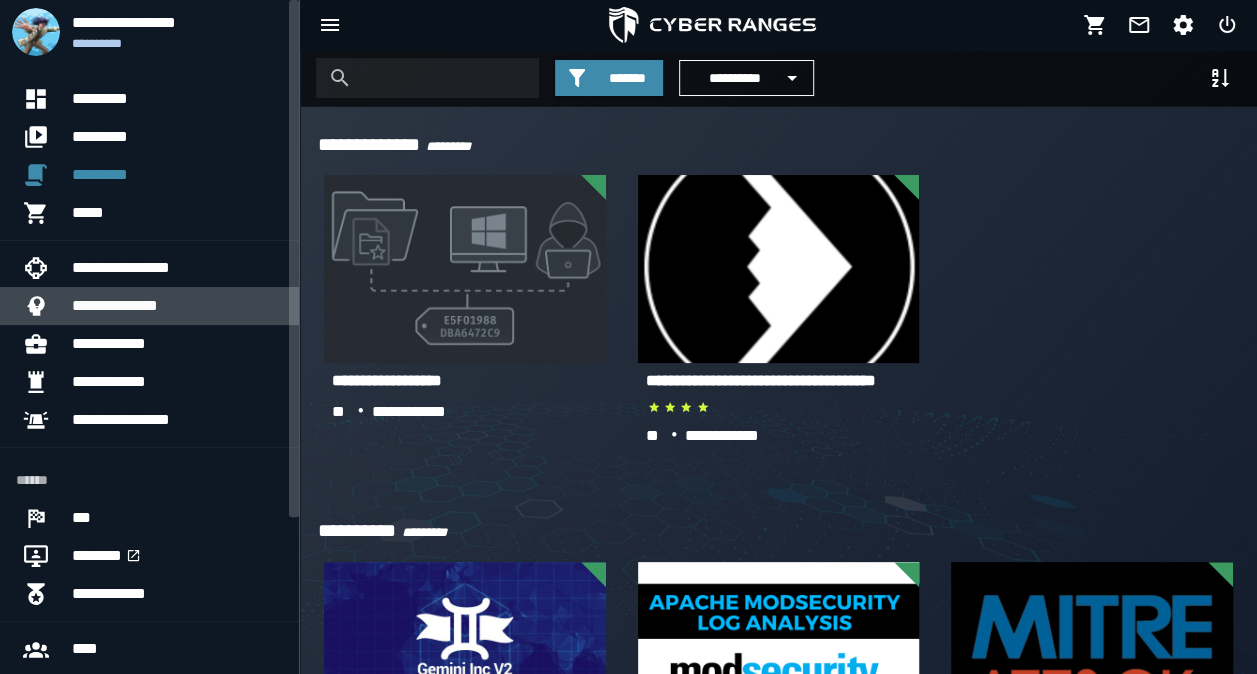 click on "**********" at bounding box center [177, 306] 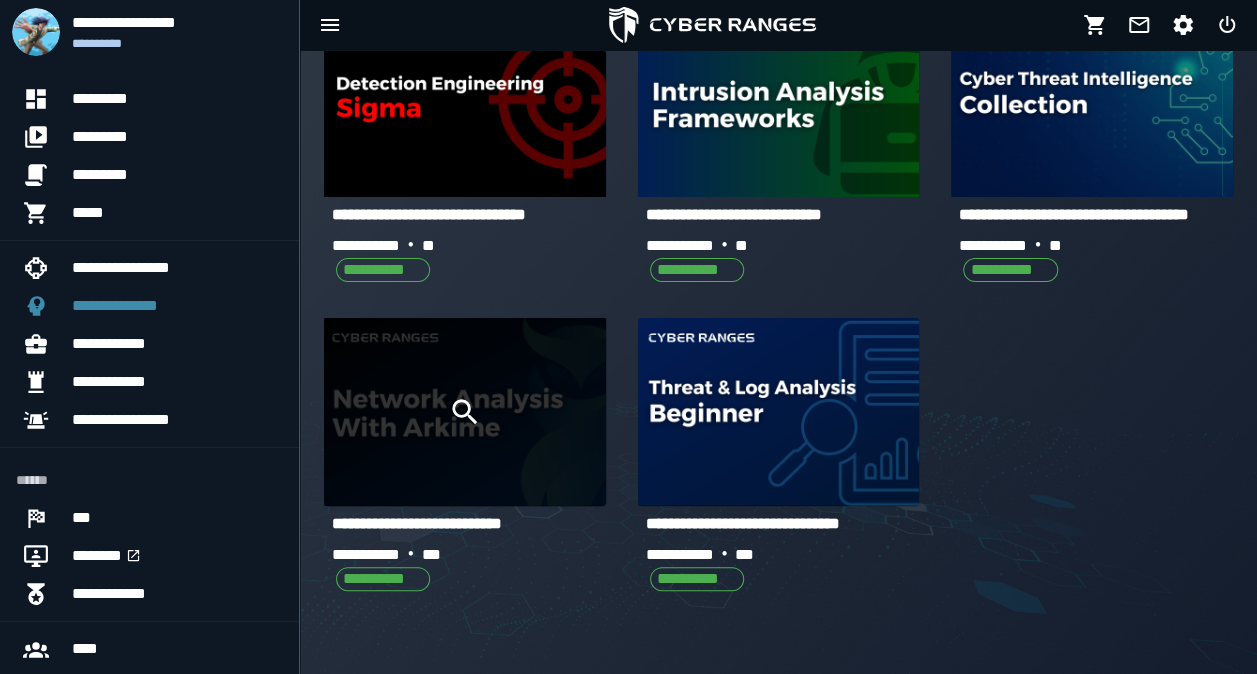 scroll, scrollTop: 1796, scrollLeft: 0, axis: vertical 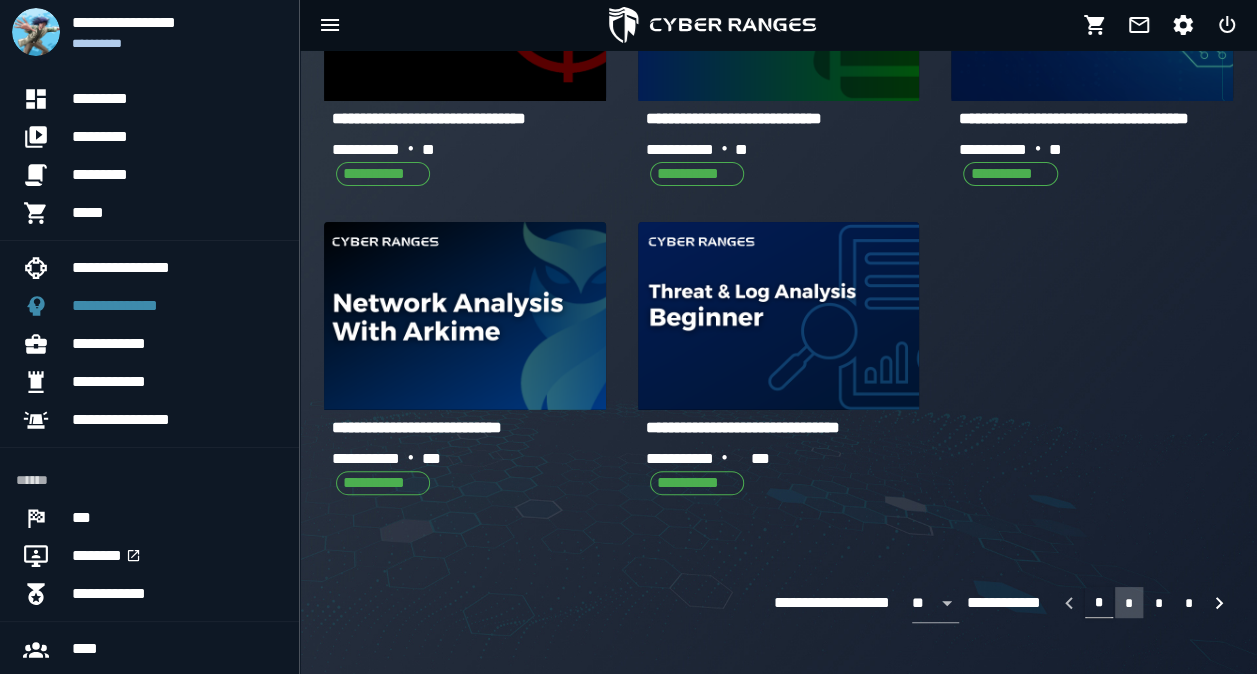click on "*" at bounding box center [1129, 603] 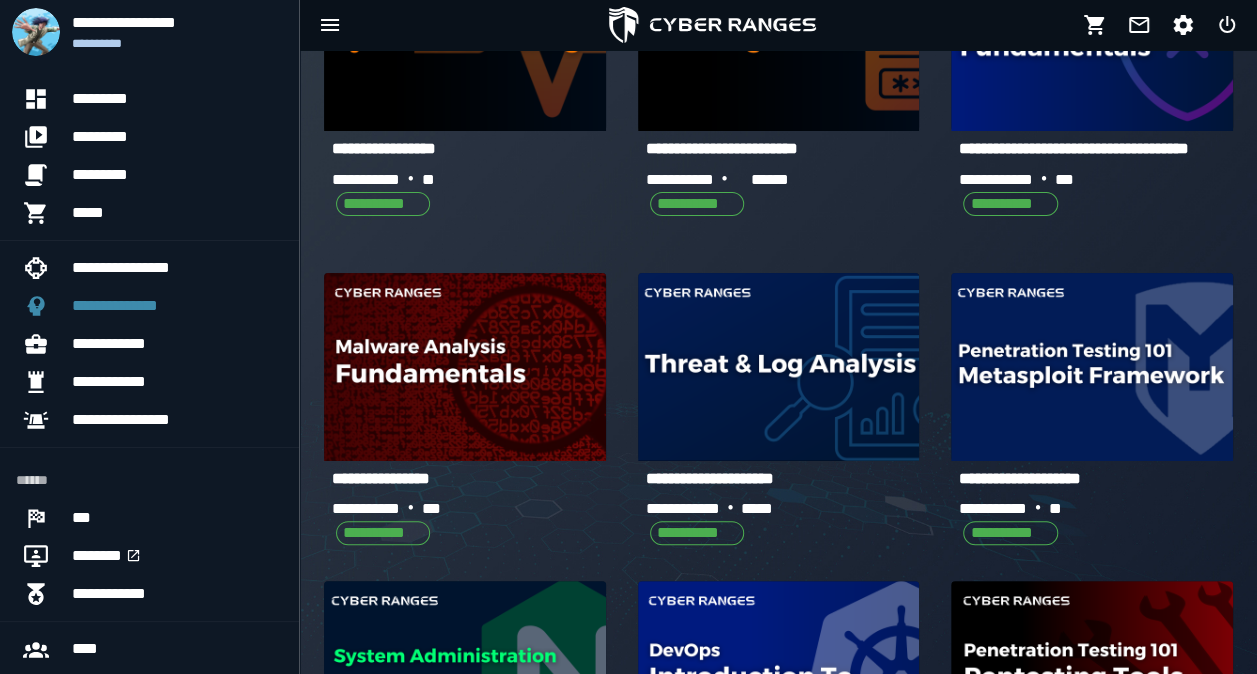 scroll, scrollTop: 200, scrollLeft: 0, axis: vertical 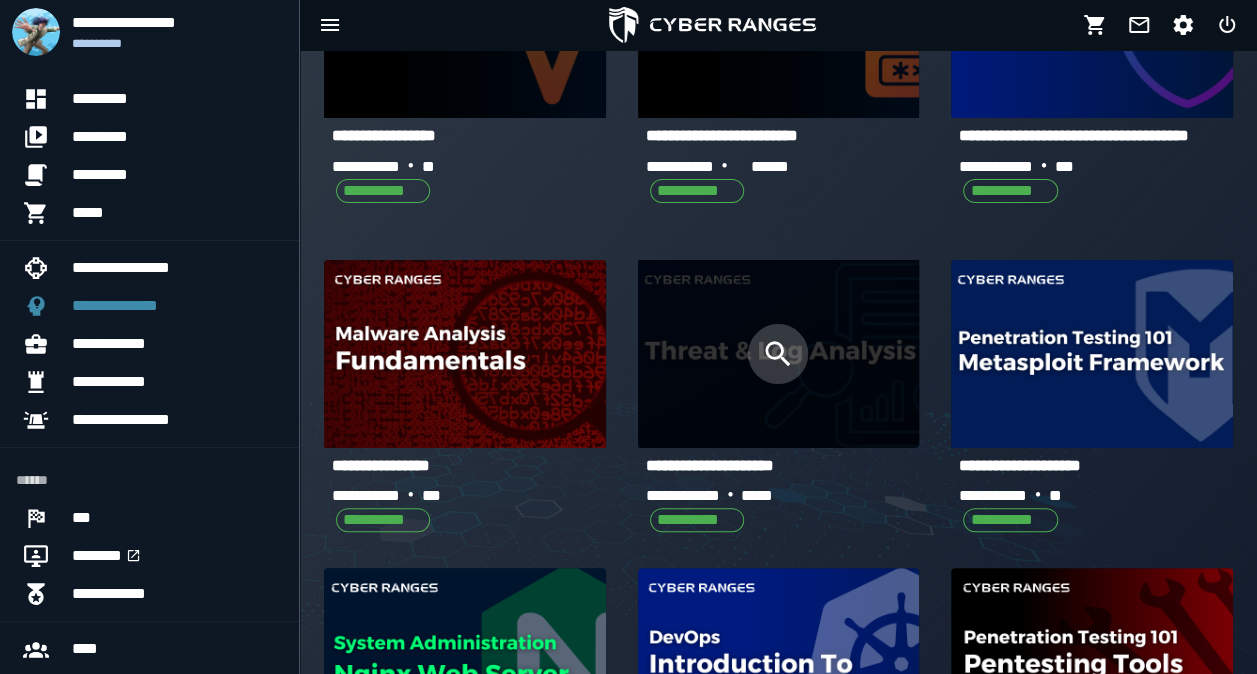 click 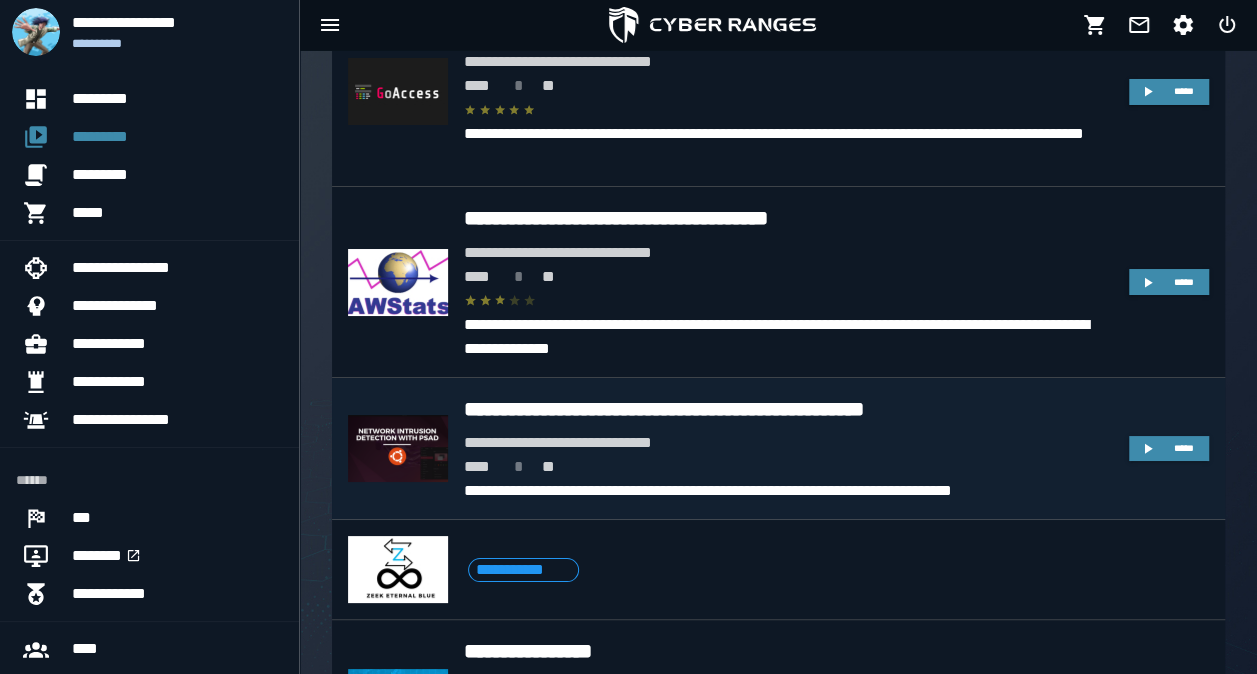 scroll, scrollTop: 3700, scrollLeft: 0, axis: vertical 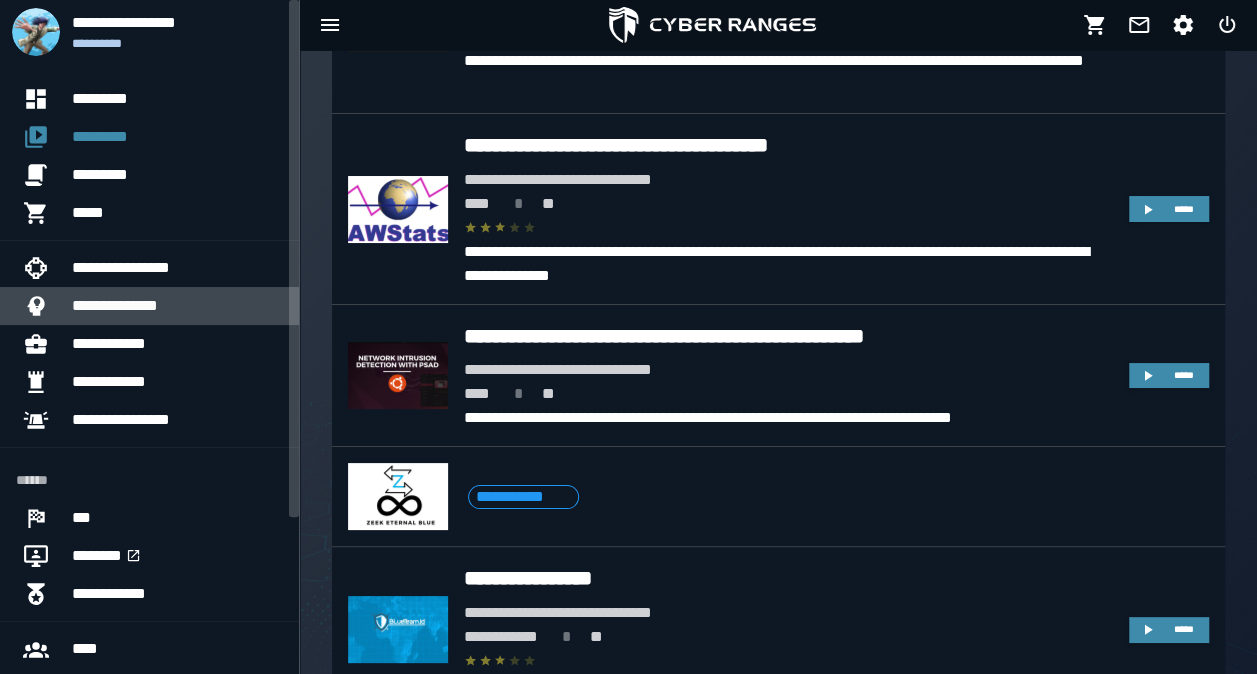 click on "**********" at bounding box center [177, 306] 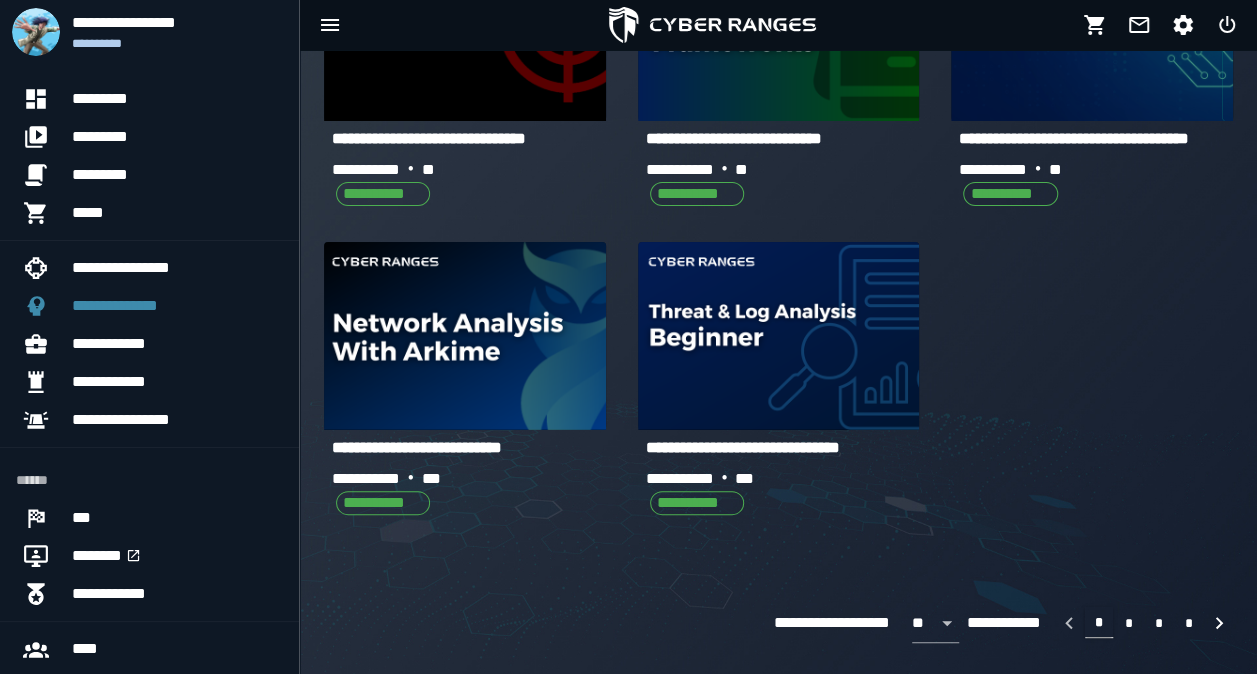 scroll, scrollTop: 1796, scrollLeft: 0, axis: vertical 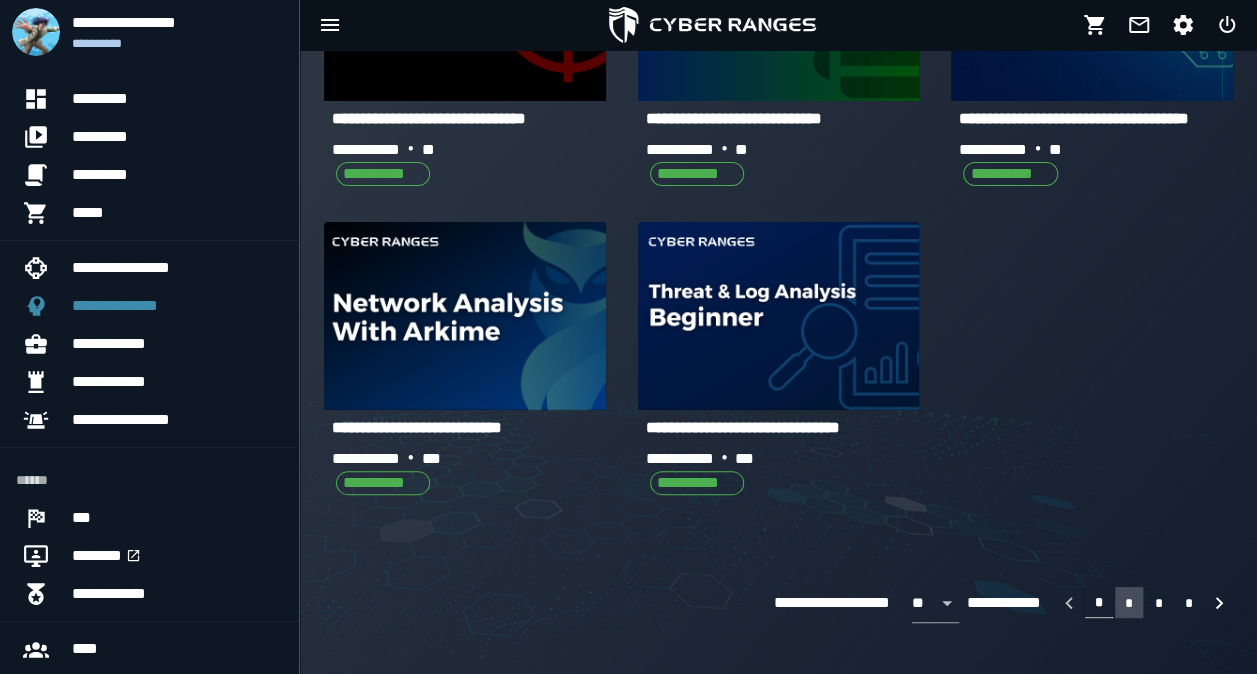 click on "*" at bounding box center [1129, 603] 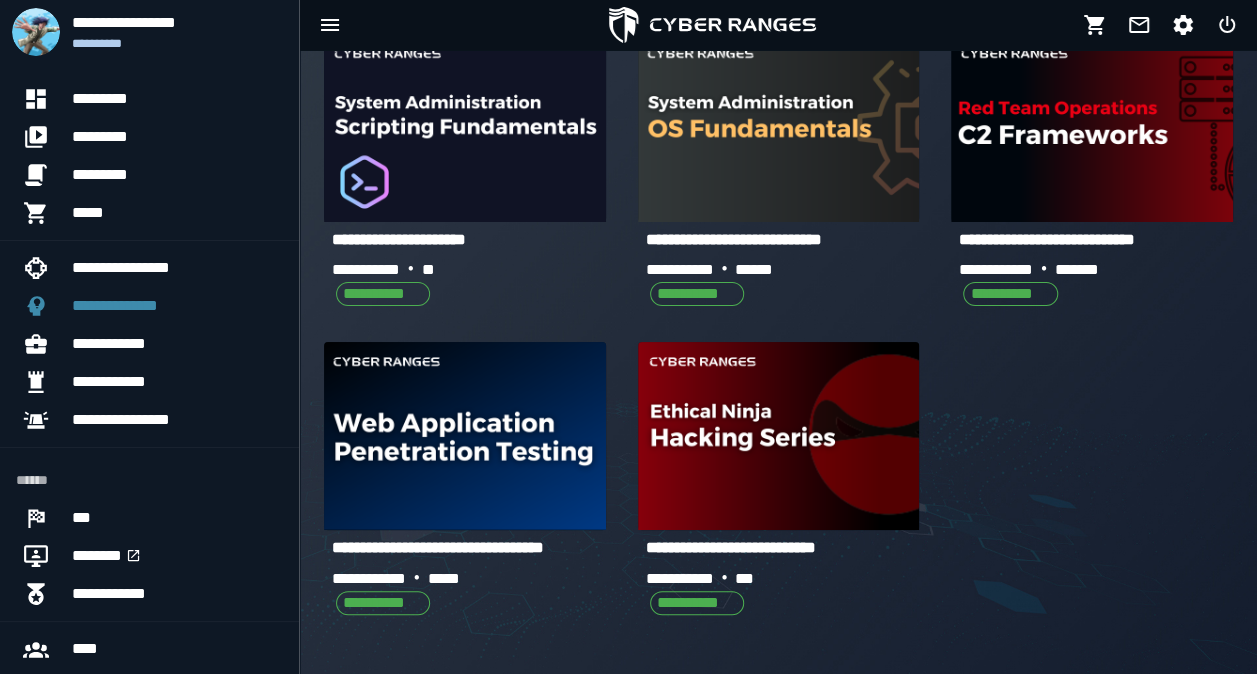 scroll, scrollTop: 1780, scrollLeft: 0, axis: vertical 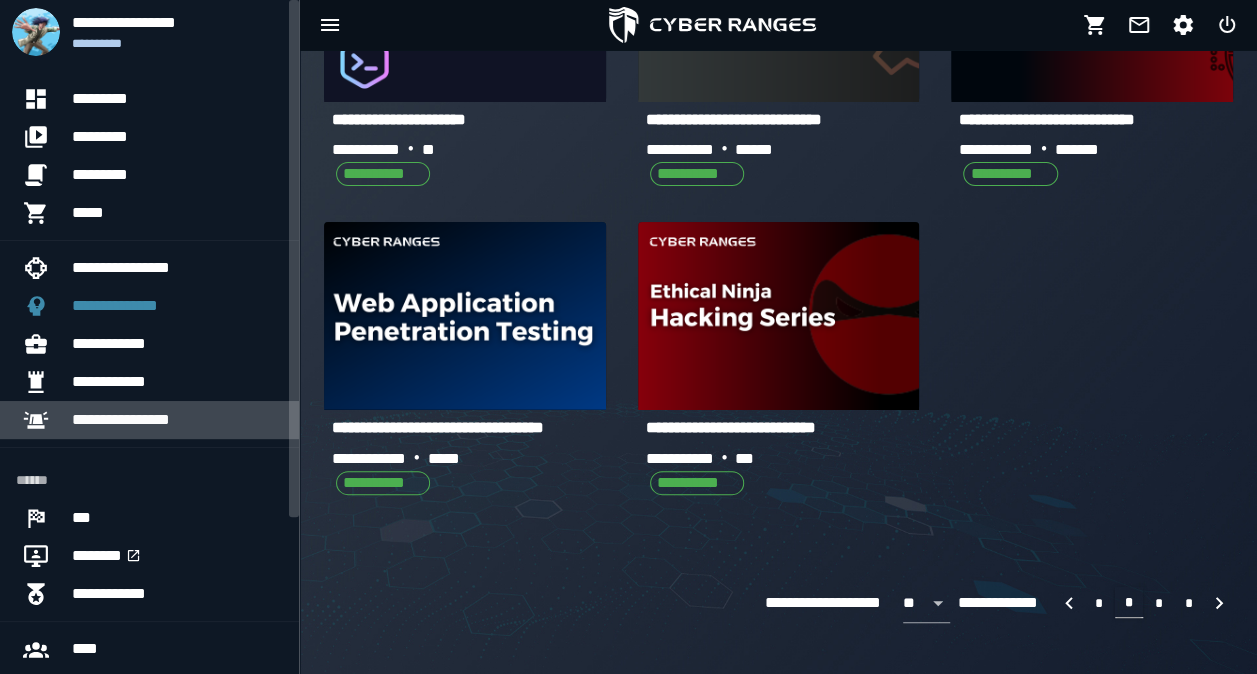 click on "**********" at bounding box center [177, 420] 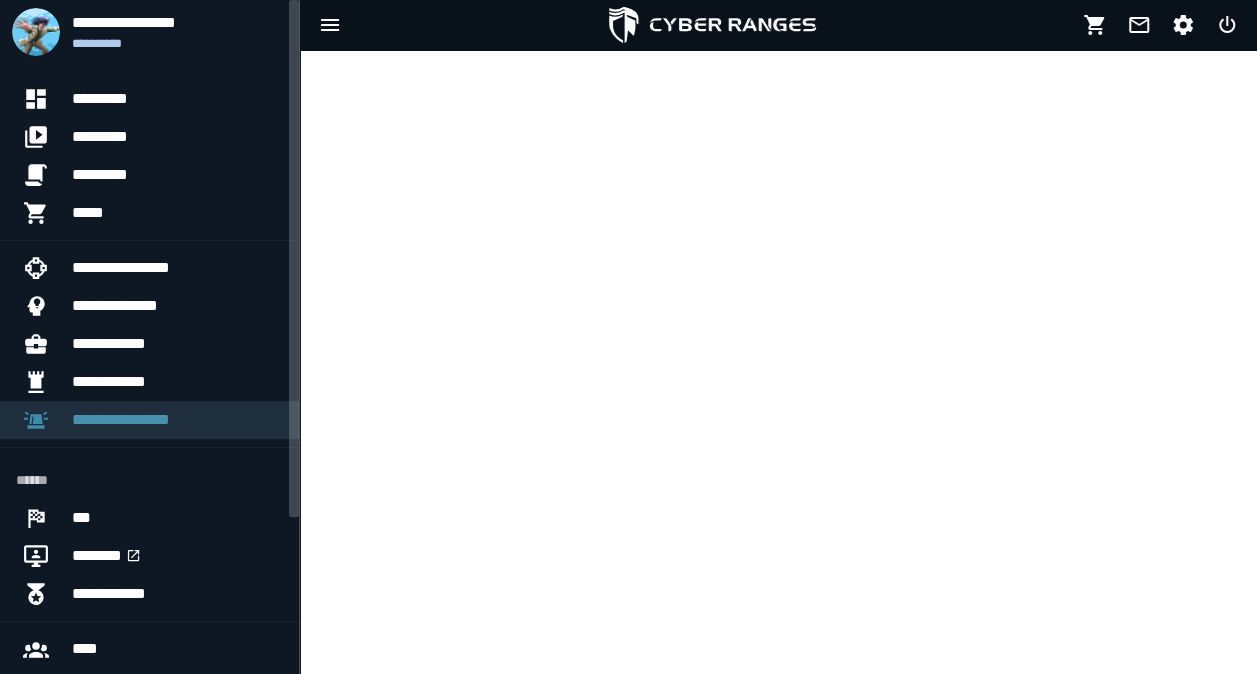 scroll, scrollTop: 0, scrollLeft: 0, axis: both 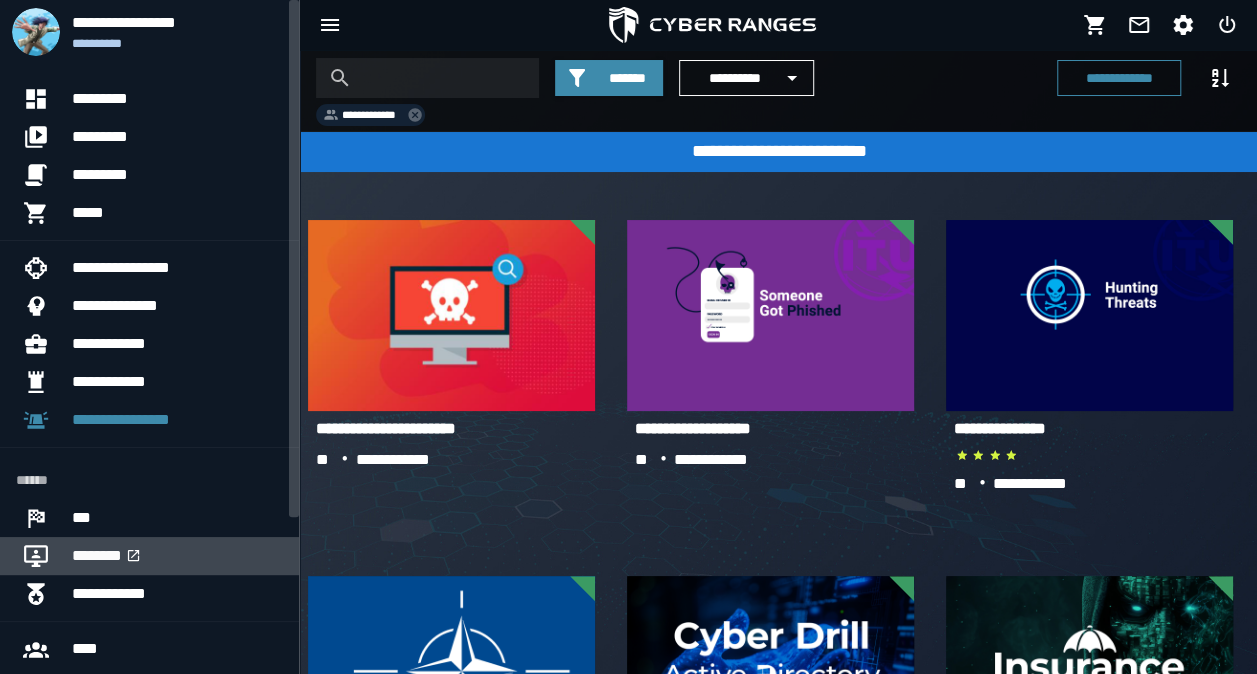 click on "********" at bounding box center (177, 556) 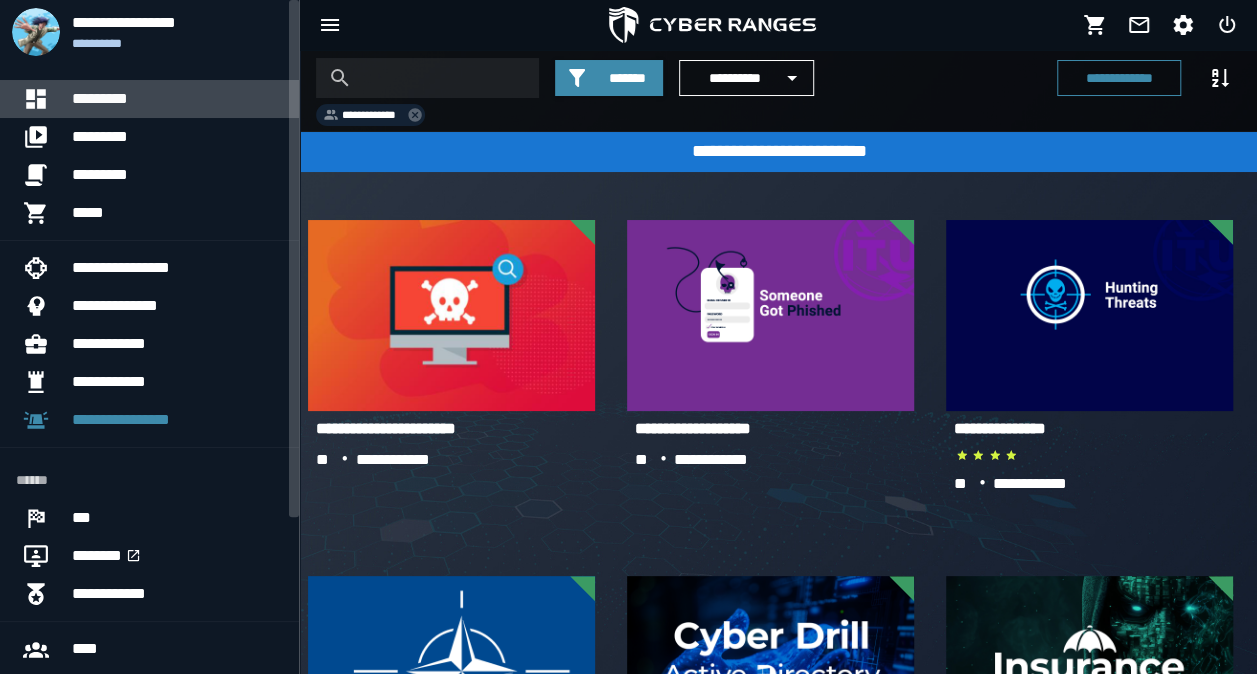 click on "*********" at bounding box center (177, 99) 